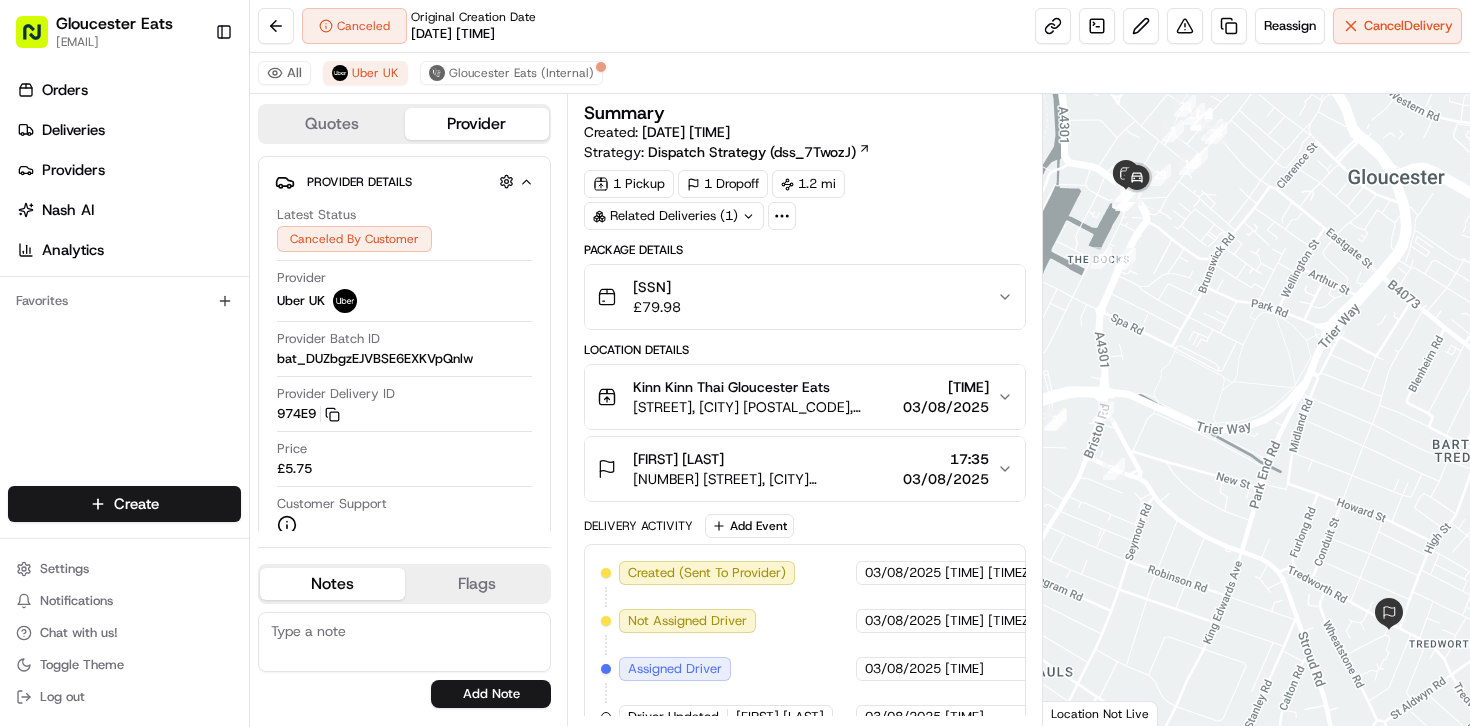 scroll, scrollTop: 0, scrollLeft: 0, axis: both 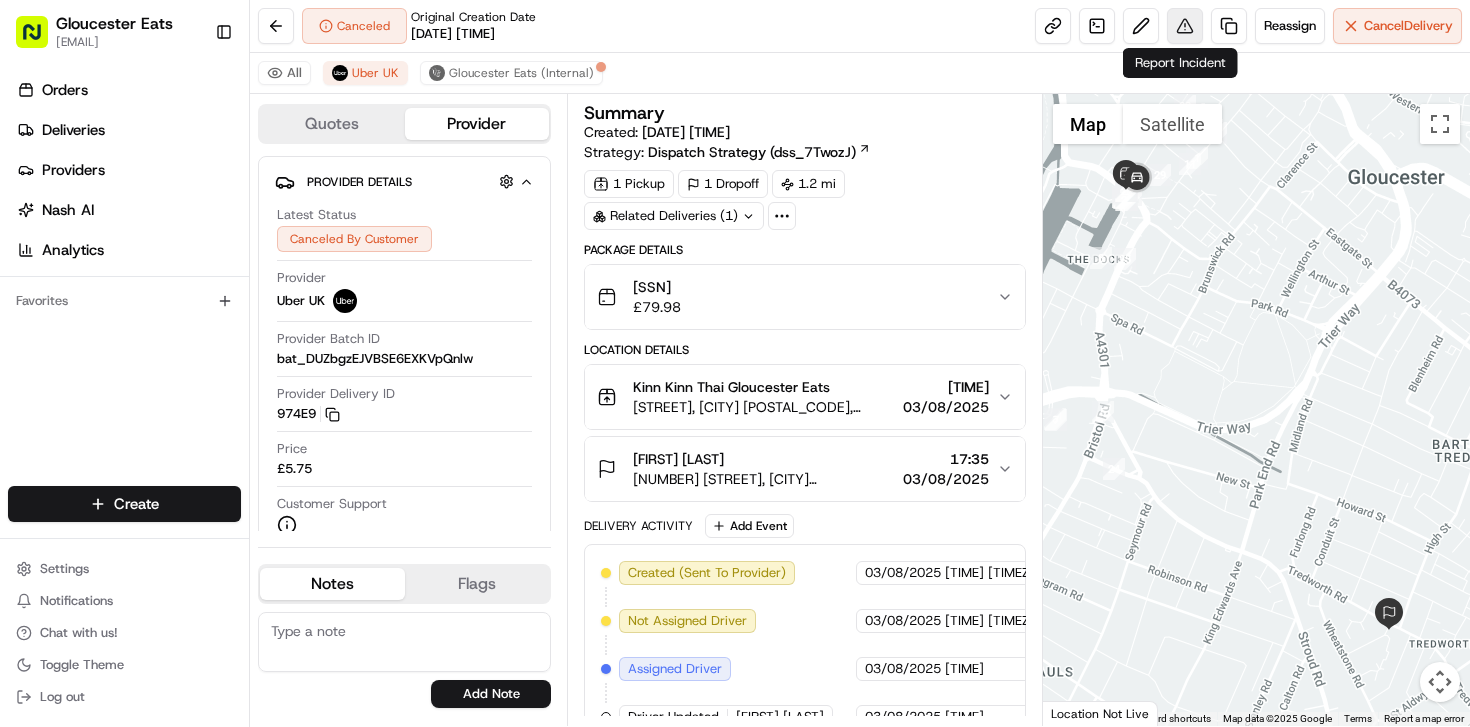 click at bounding box center (1185, 26) 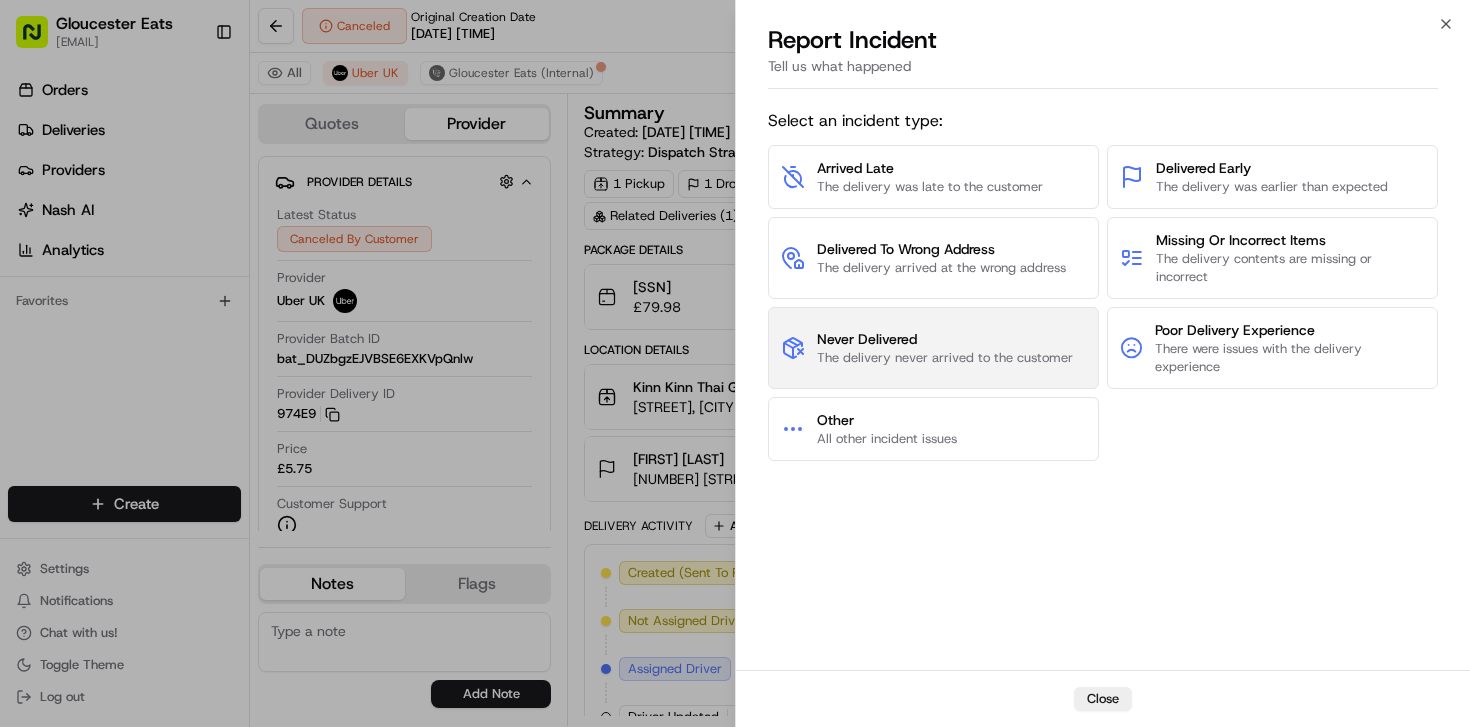 click on "Never Delivered" at bounding box center (945, 339) 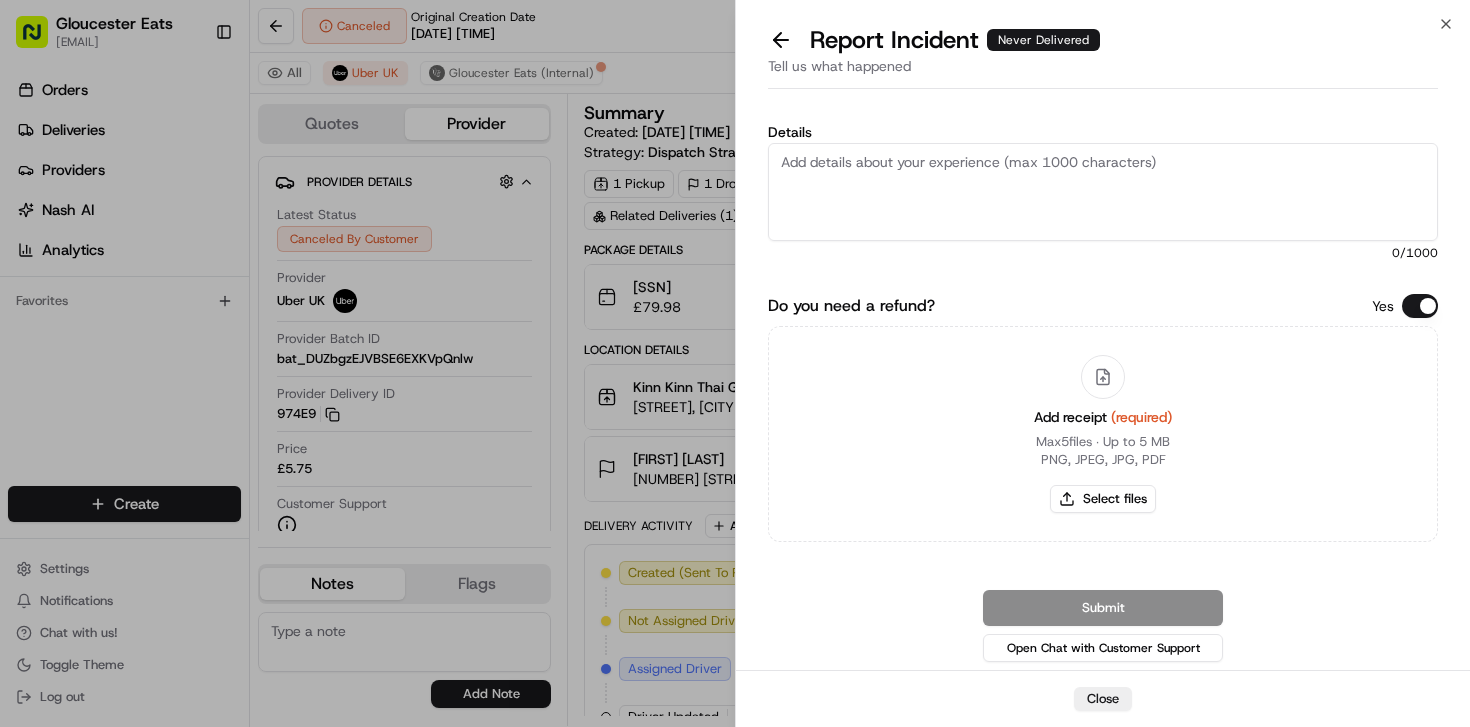click on "Details" at bounding box center [1103, 192] 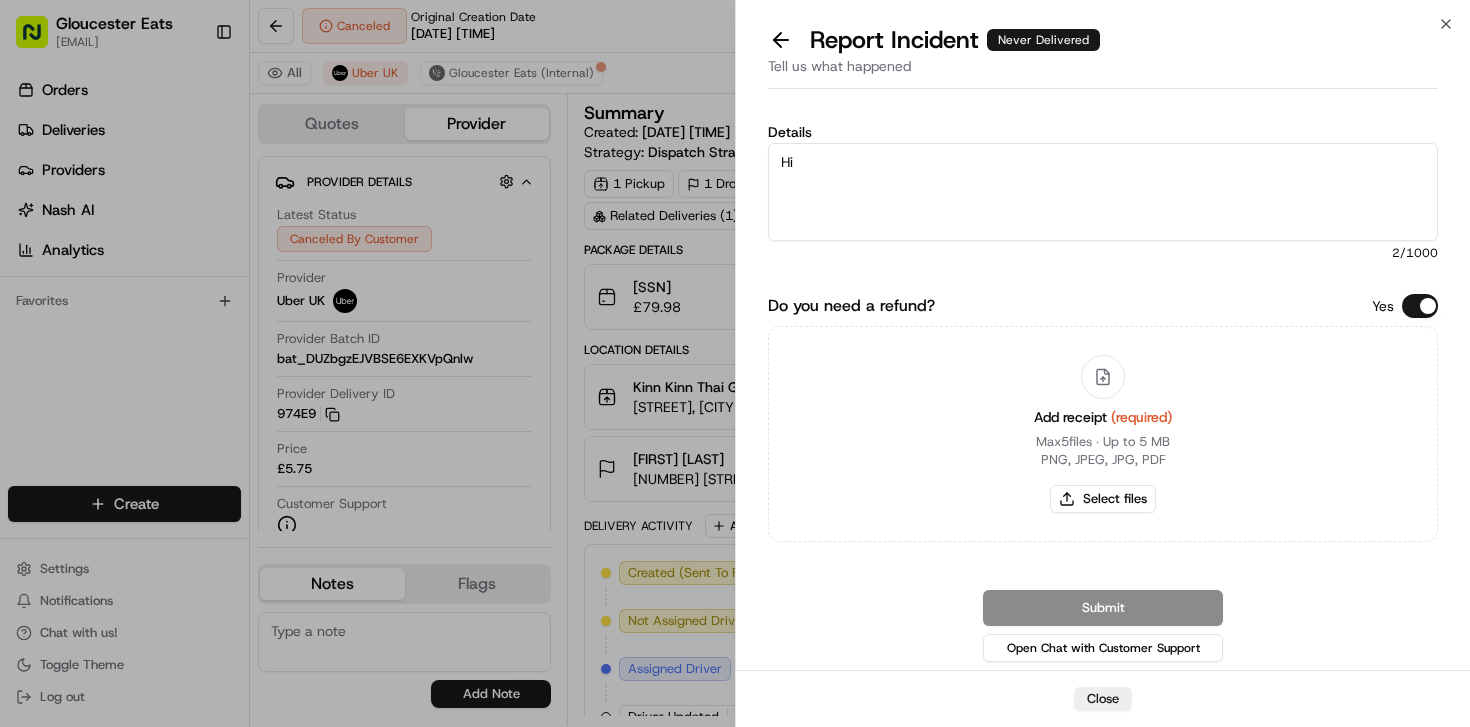 type on "H" 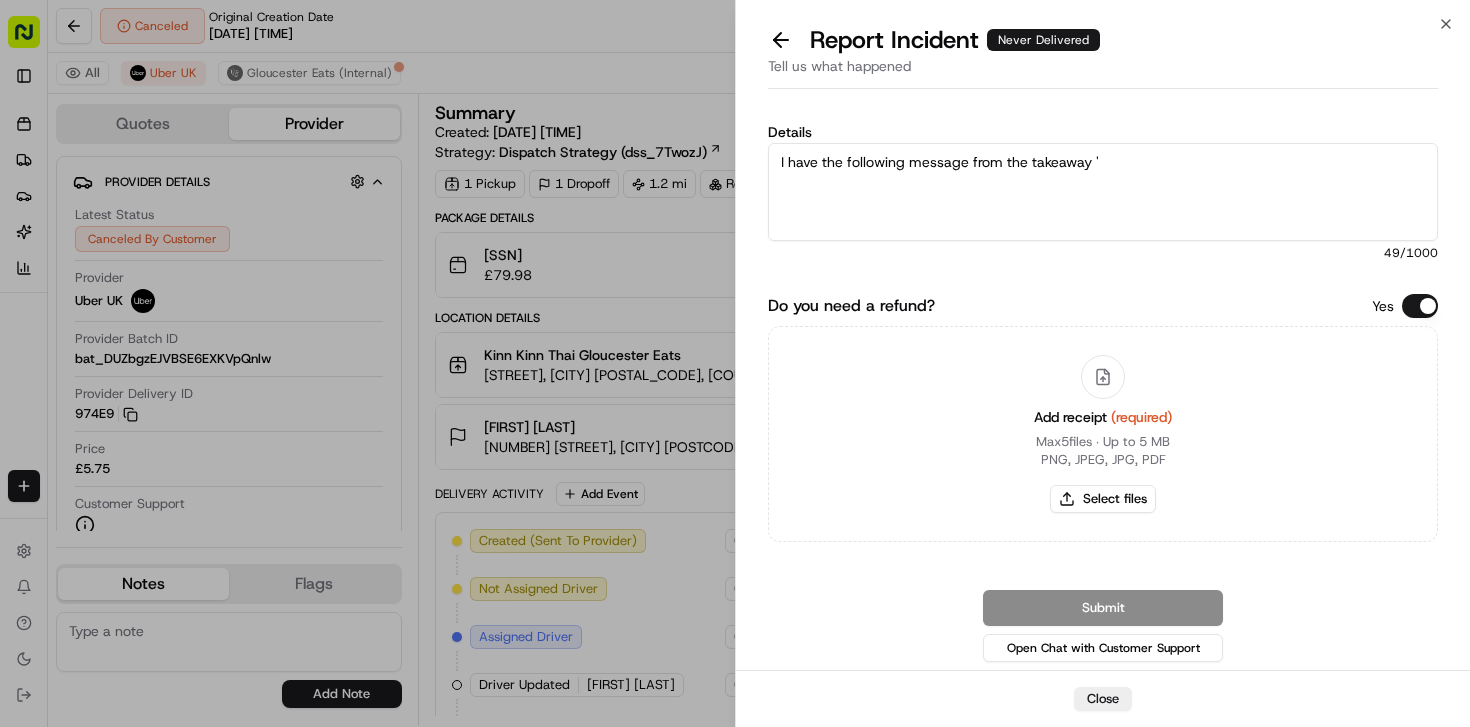 paste on "an issue with [NAME]’s order (Ending No. 4550).
we finished cooking 525pm and a delivery guy with an insulated backpack came in he gave the correct name and order number so we handed the food over and marked it completed.
Then around 610pm another delivery guy showed up for the same order.
Later about 710pm  [NAME] came in saying her order never arrived. She showed she’d tried calling and emailed Gloucester Eat earlier but hadn’t had any response." 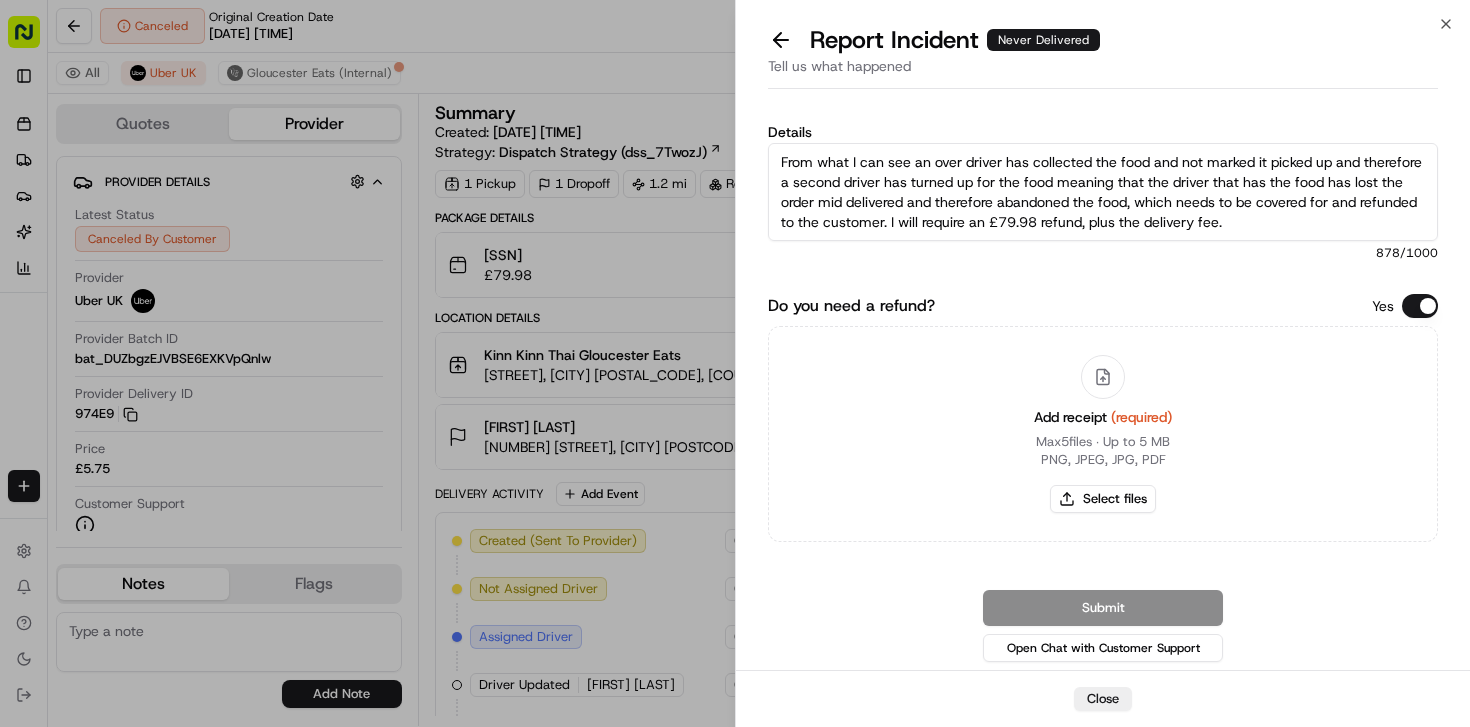 scroll, scrollTop: 211, scrollLeft: 0, axis: vertical 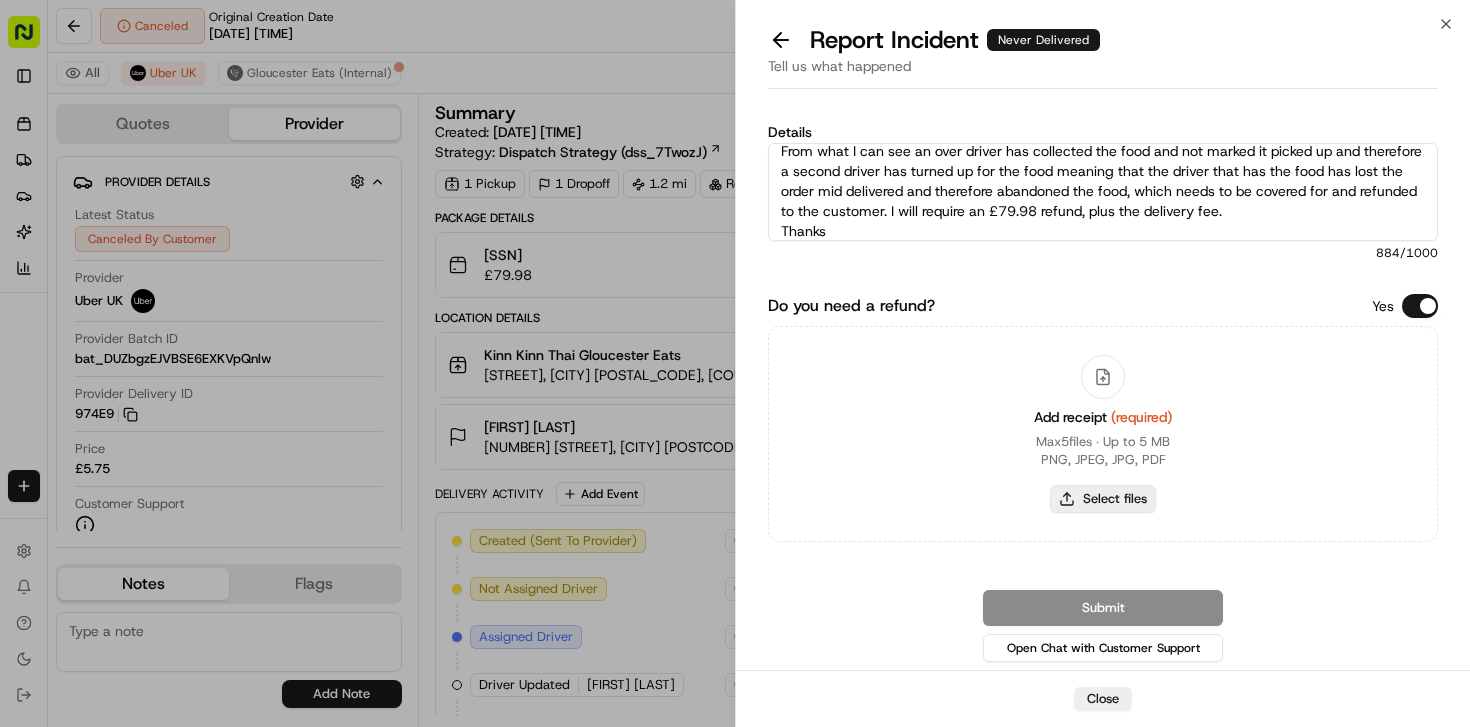 type on "I have the following message from the takeaway ' an issue with [FIRST]’s order (Ending No. 4550).
we finished cooking 525pm and a delivery guy with an insulated backpack came in he gave the correct name and order number so we handed the food over and marked it completed.
Then around 610pm another delivery guy showed up for the same order.
Later about 710pm  [FIRST] came in saying her order never arrived. She showed she’d tried calling and emailed Gloucester Eat earlier but hadn’t had any response."
From what I can see an over driver has collected the food and not marked it picked up and therefore a second driver has turned up for the food meaning that the driver that has the food has lost the order mid delivered and therefore abandoned the food, which needs to be covered for and refunded to the customer. I will require an £79.98 refund, plus the delivery fee.
Thanks" 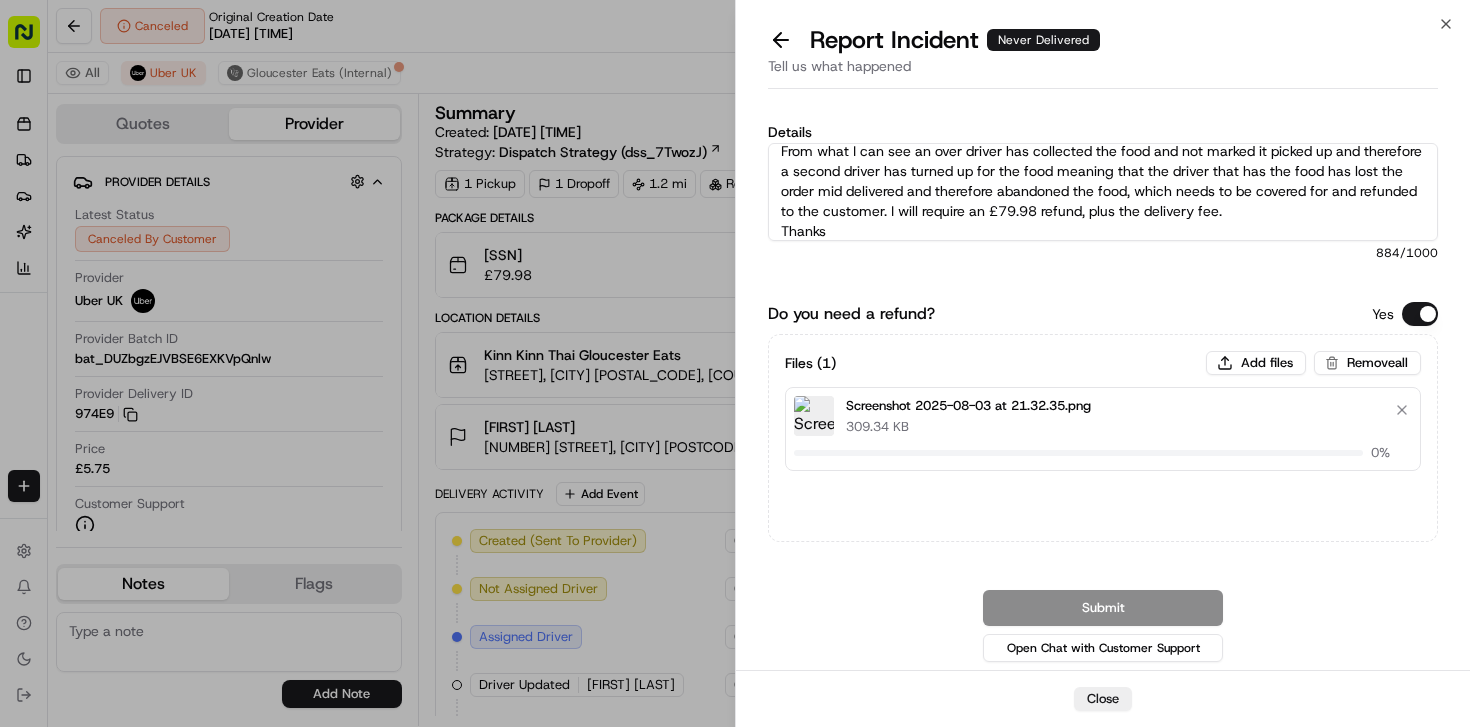 type 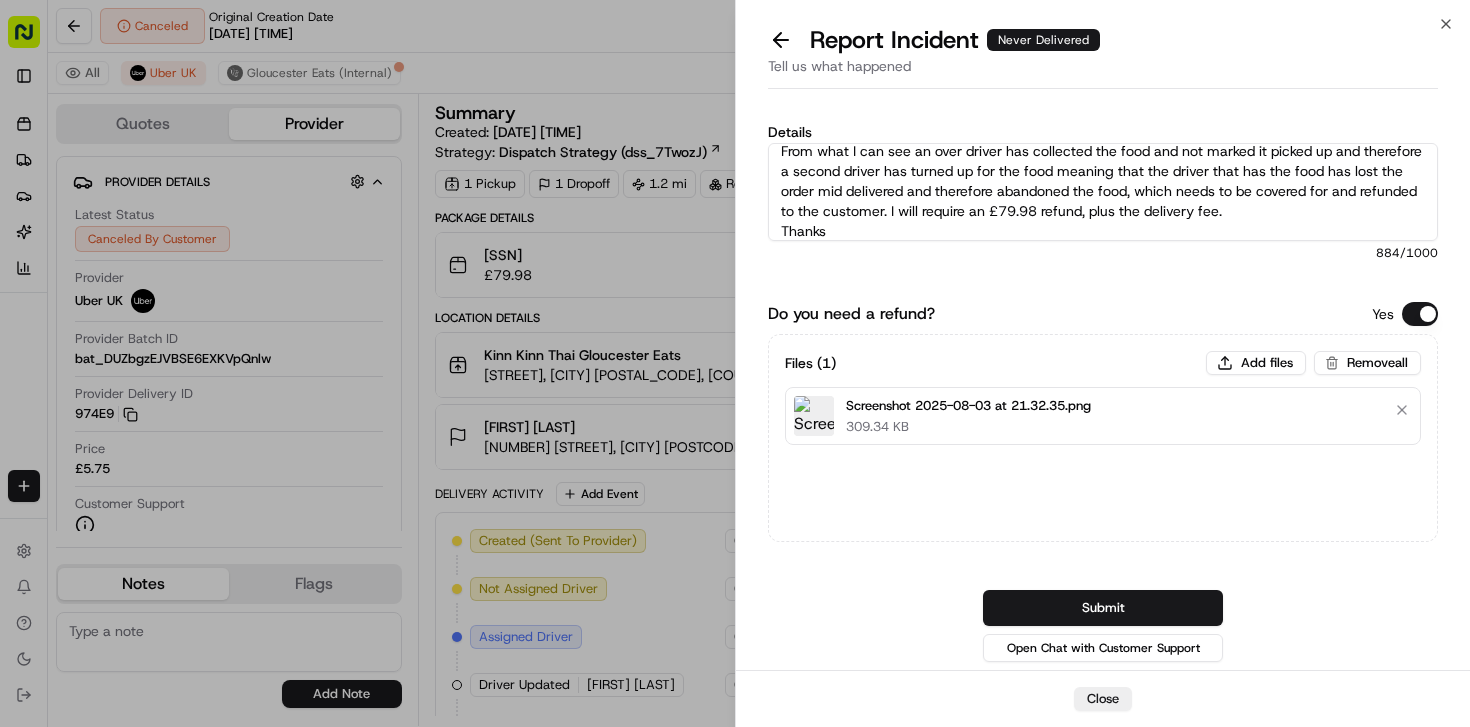 click on "I have the following message from the takeaway ' an issue with [FIRST]’s order (Ending No. 4550).
we finished cooking 525pm and a delivery guy with an insulated backpack came in he gave the correct name and order number so we handed the food over and marked it completed.
Then around 610pm another delivery guy showed up for the same order.
Later about 710pm  [FIRST] came in saying her order never arrived. She showed she’d tried calling and emailed Gloucester Eat earlier but hadn’t had any response."
From what I can see an over driver has collected the food and not marked it picked up and therefore a second driver has turned up for the food meaning that the driver that has the food has lost the order mid delivered and therefore abandoned the food, which needs to be covered for and refunded to the customer. I will require an £79.98 refund, plus the delivery fee.
Thanks" at bounding box center [1103, 192] 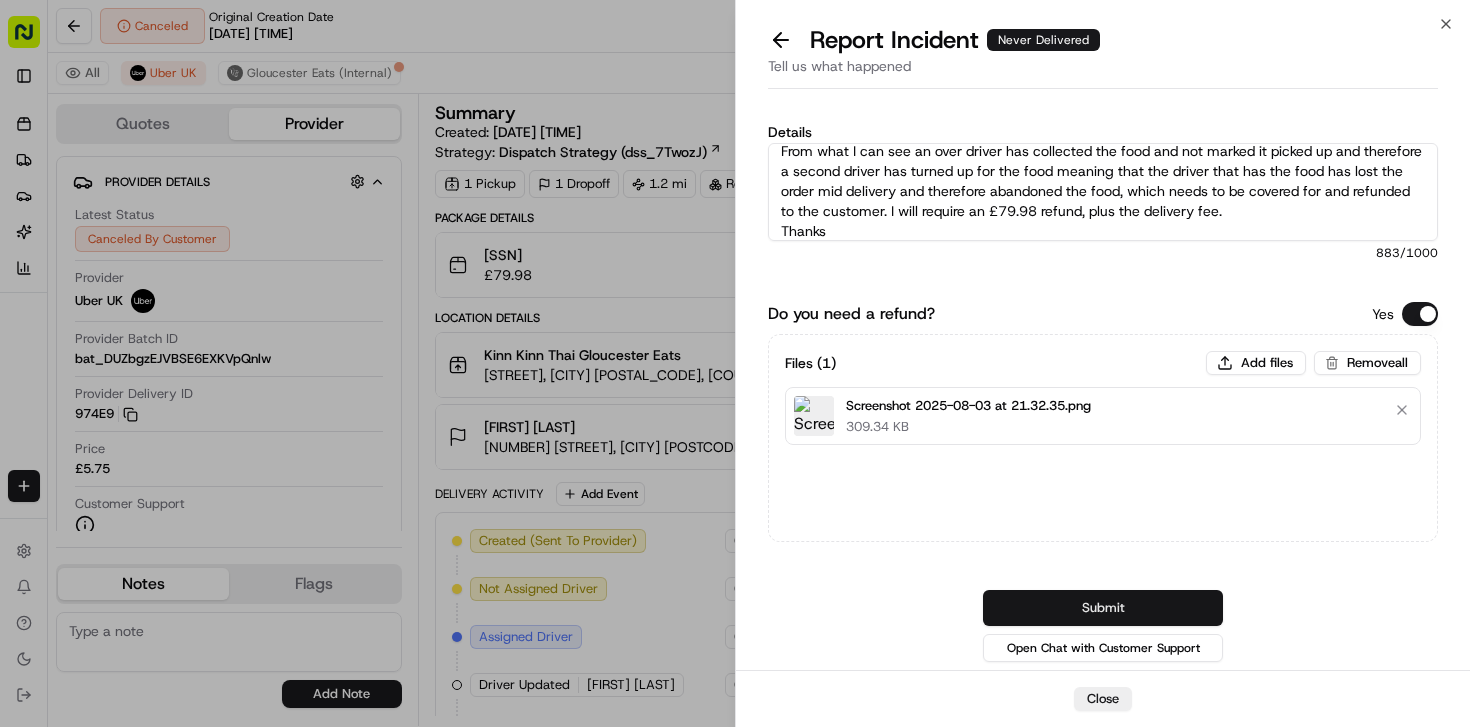 type on "I have the following message from the takeaway ' an issue with [FIRST]’s order (Ending No. 4550).
we finished cooking 525pm and a delivery guy with an insulated backpack came in he gave the correct name and order number so we handed the food over and marked it completed.
Then around 610pm another delivery guy showed up for the same order.
Later about 710pm  [FIRST] came in saying her order never arrived. She showed she’d tried calling and emailed Gloucester Eat earlier but hadn’t had any response."
From what I can see an over driver has collected the food and not marked it picked up and therefore a second driver has turned up for the food meaning that the driver that has the food has lost the order mid delivery and therefore abandoned the food, which needs to be covered for and refunded to the customer. I will require an £79.98 refund, plus the delivery fee.
Thanks" 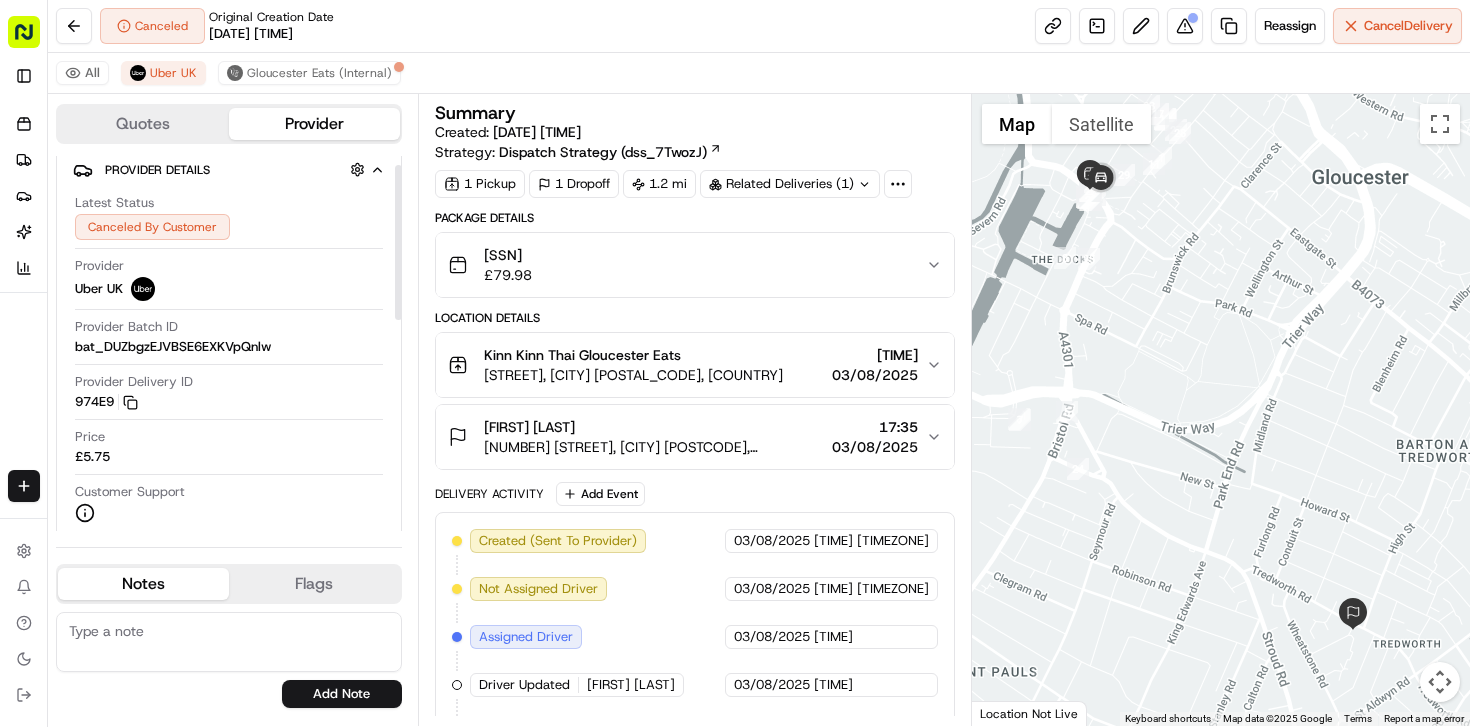 scroll, scrollTop: 0, scrollLeft: 0, axis: both 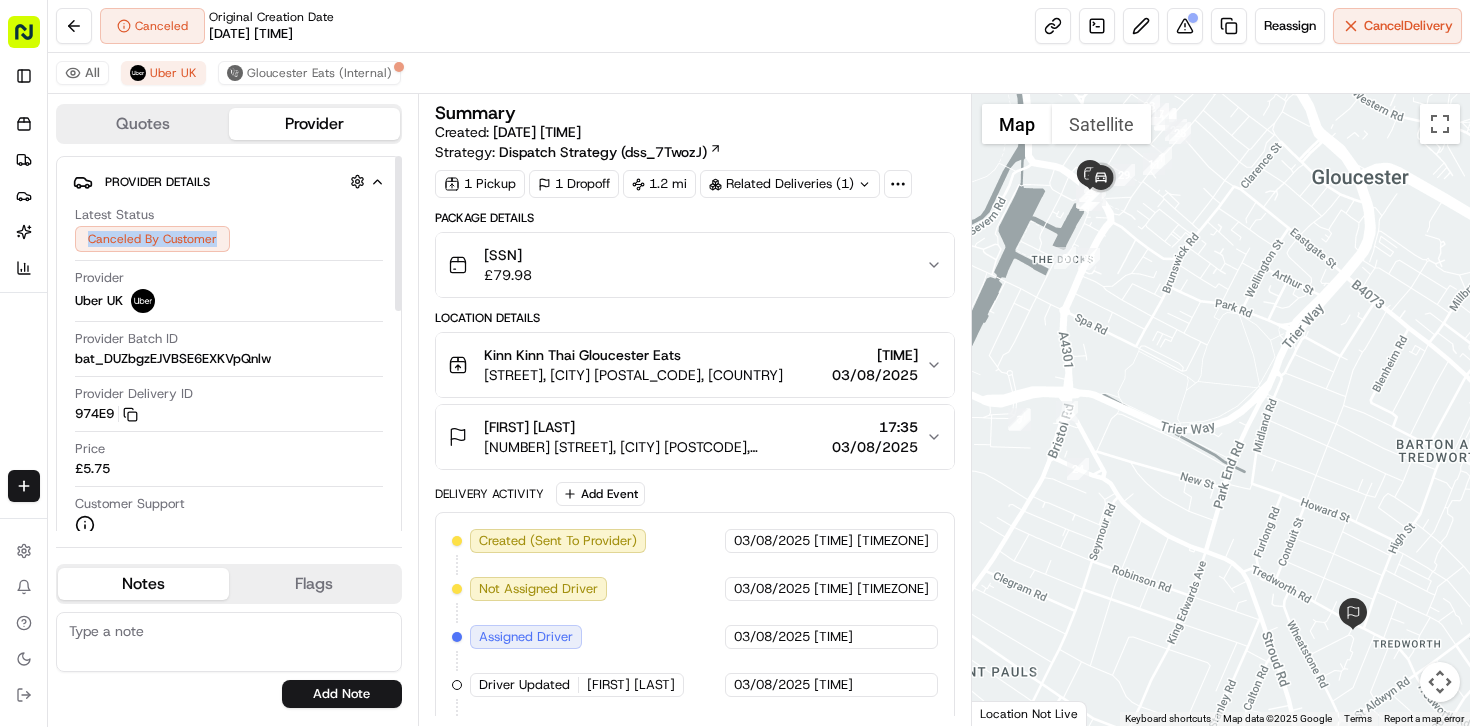 drag, startPoint x: 216, startPoint y: 251, endPoint x: 129, endPoint y: 230, distance: 89.498604 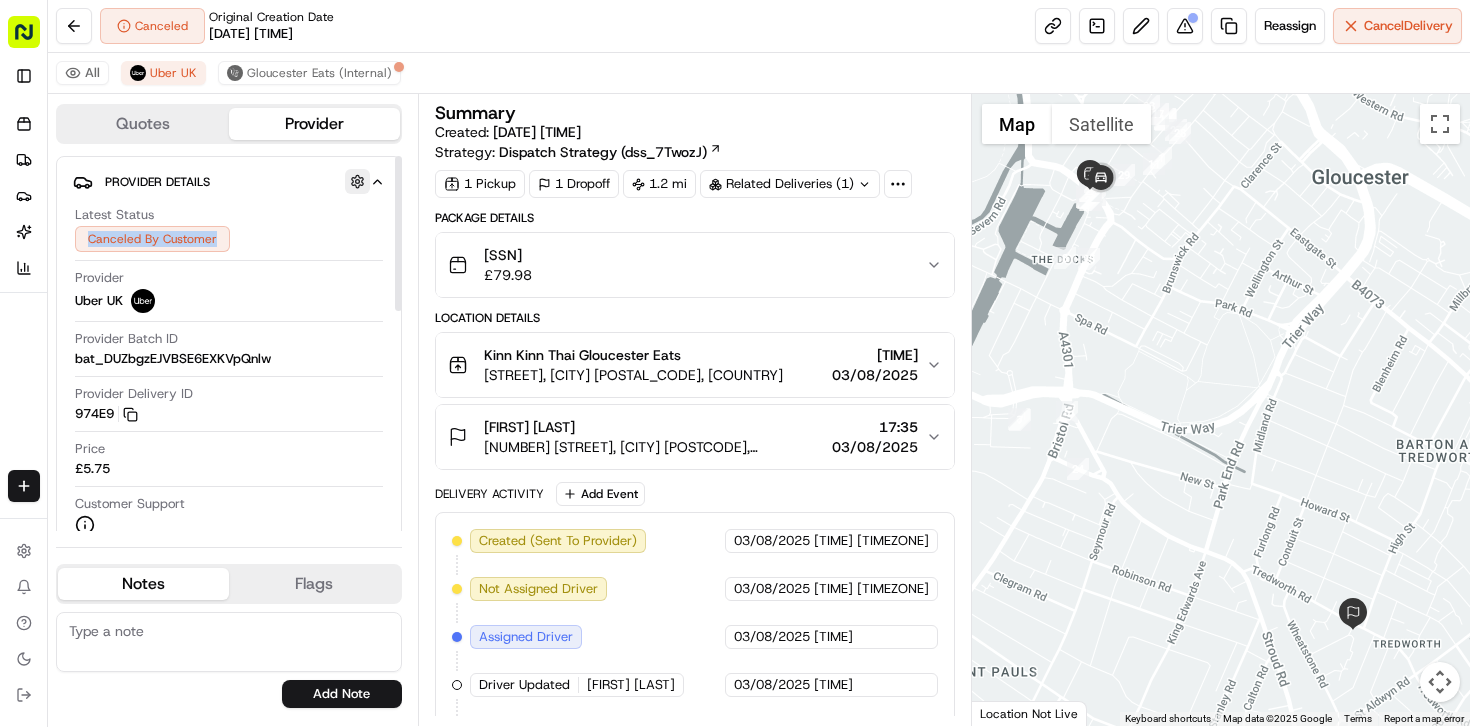 click at bounding box center [357, 181] 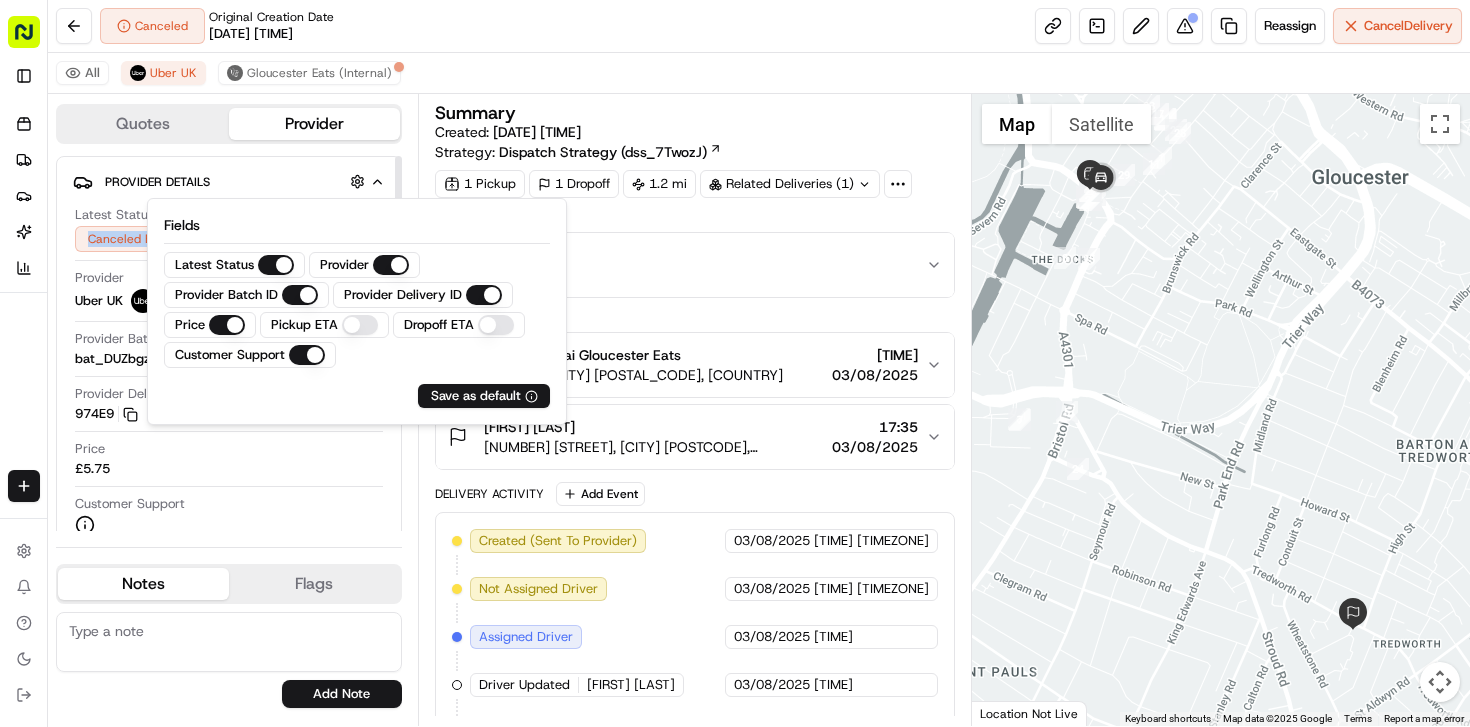 click on "Provider Details Hidden ( 2 )" at bounding box center (237, 181) 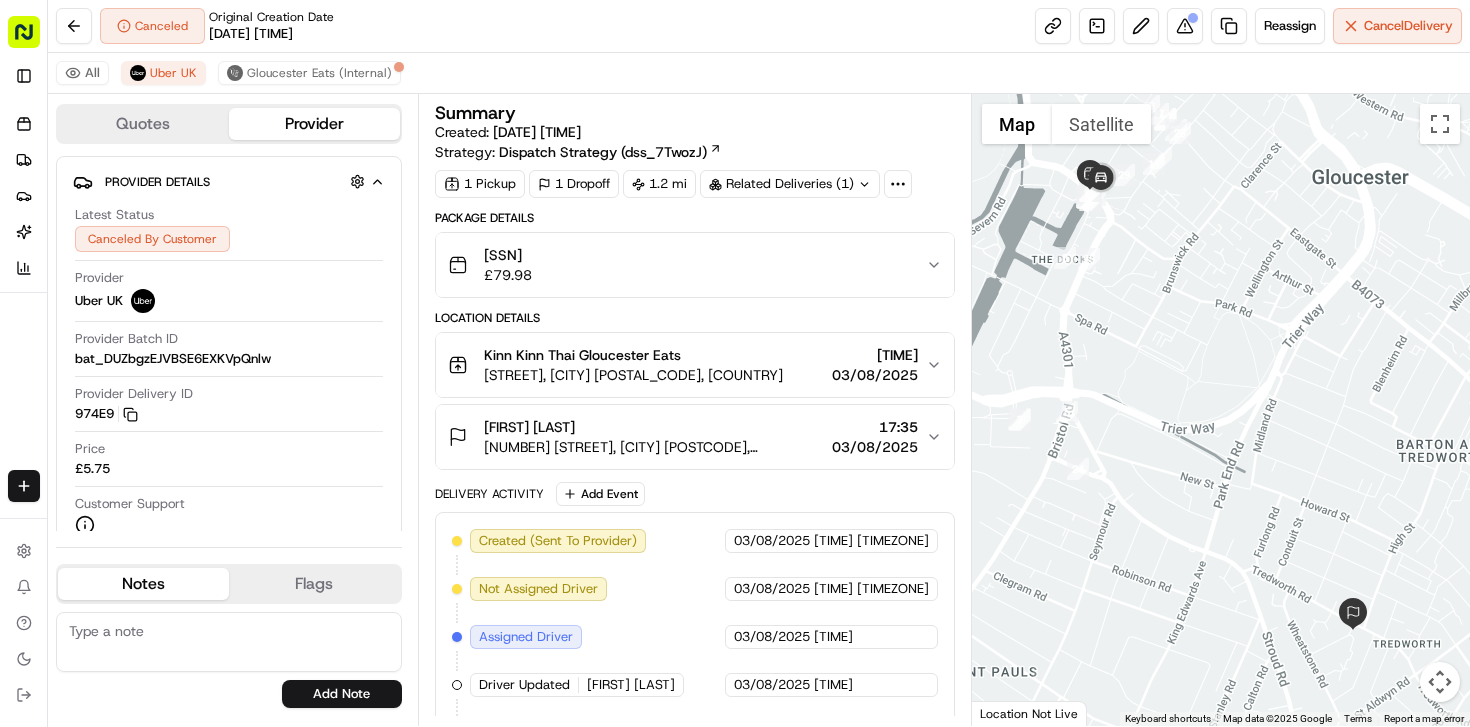 click 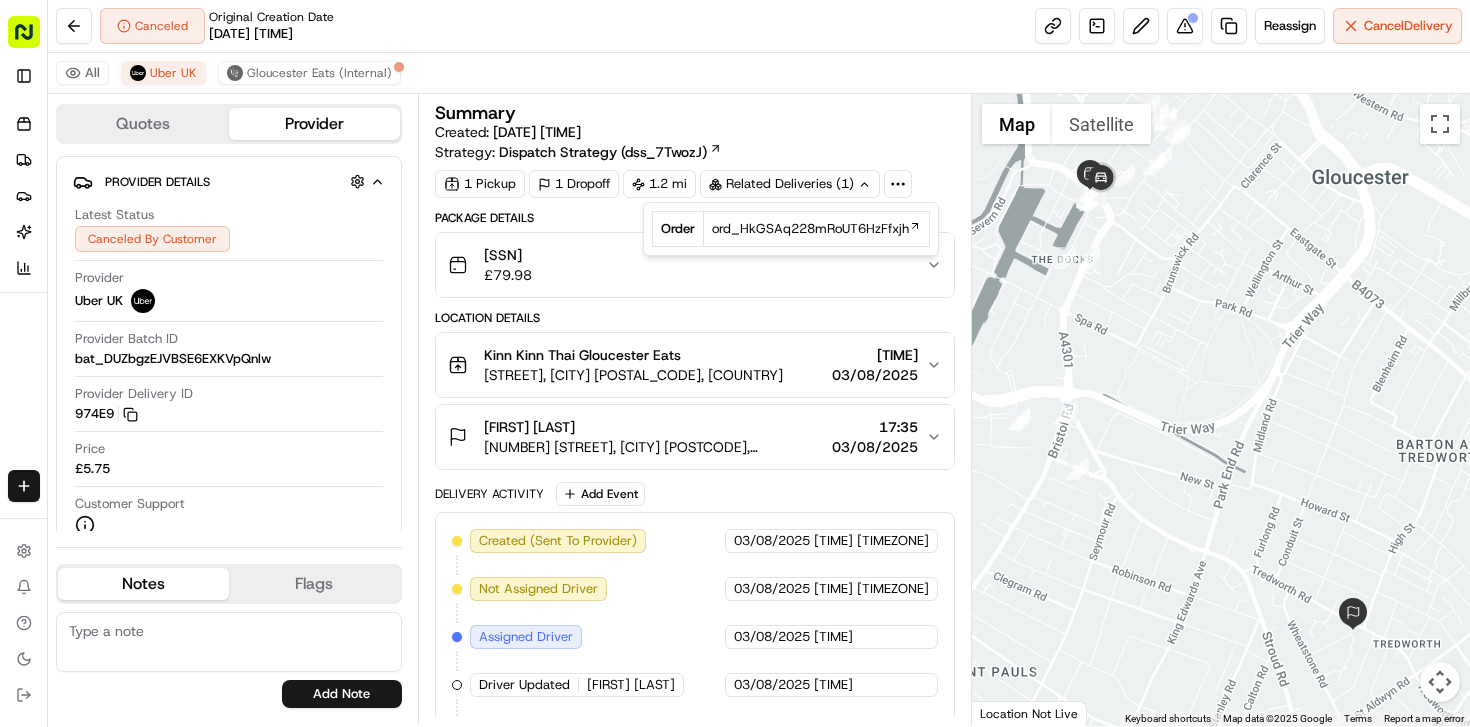 click 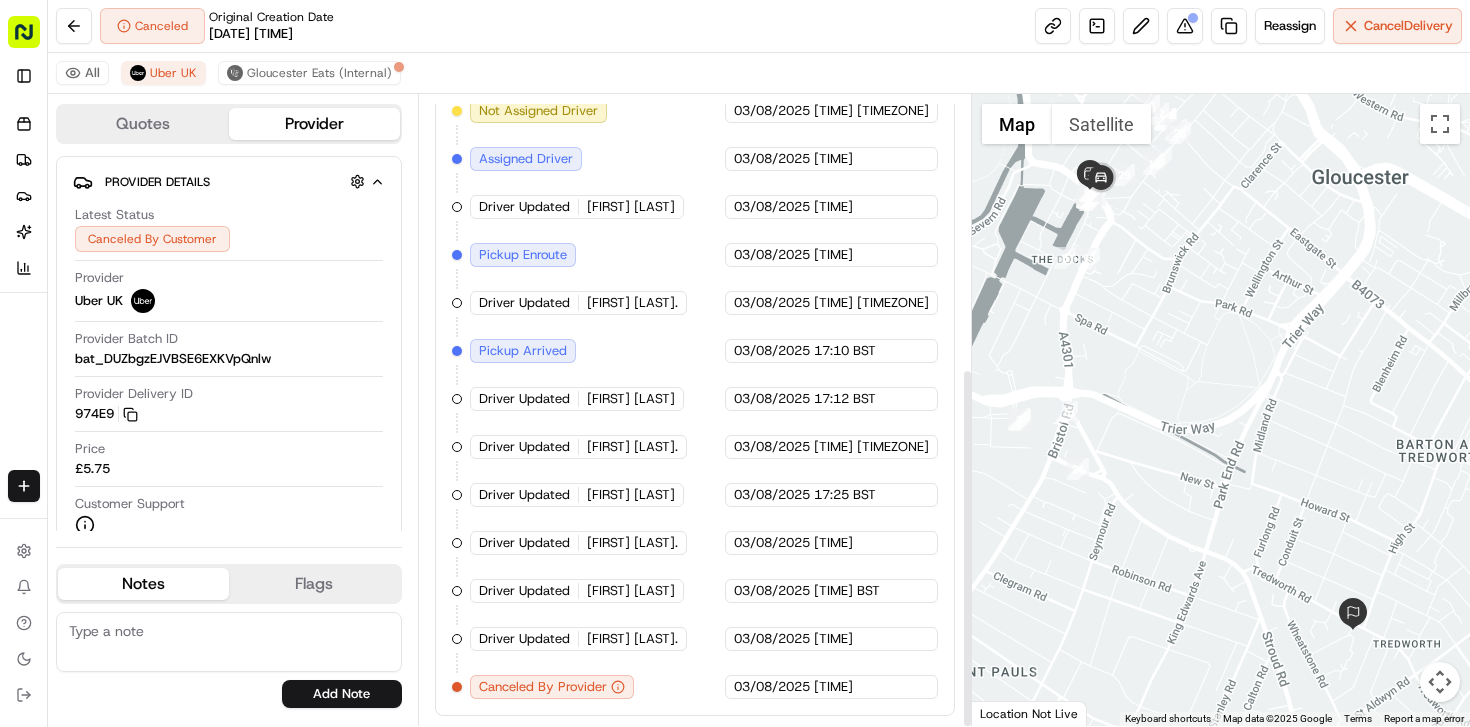 scroll, scrollTop: 478, scrollLeft: 0, axis: vertical 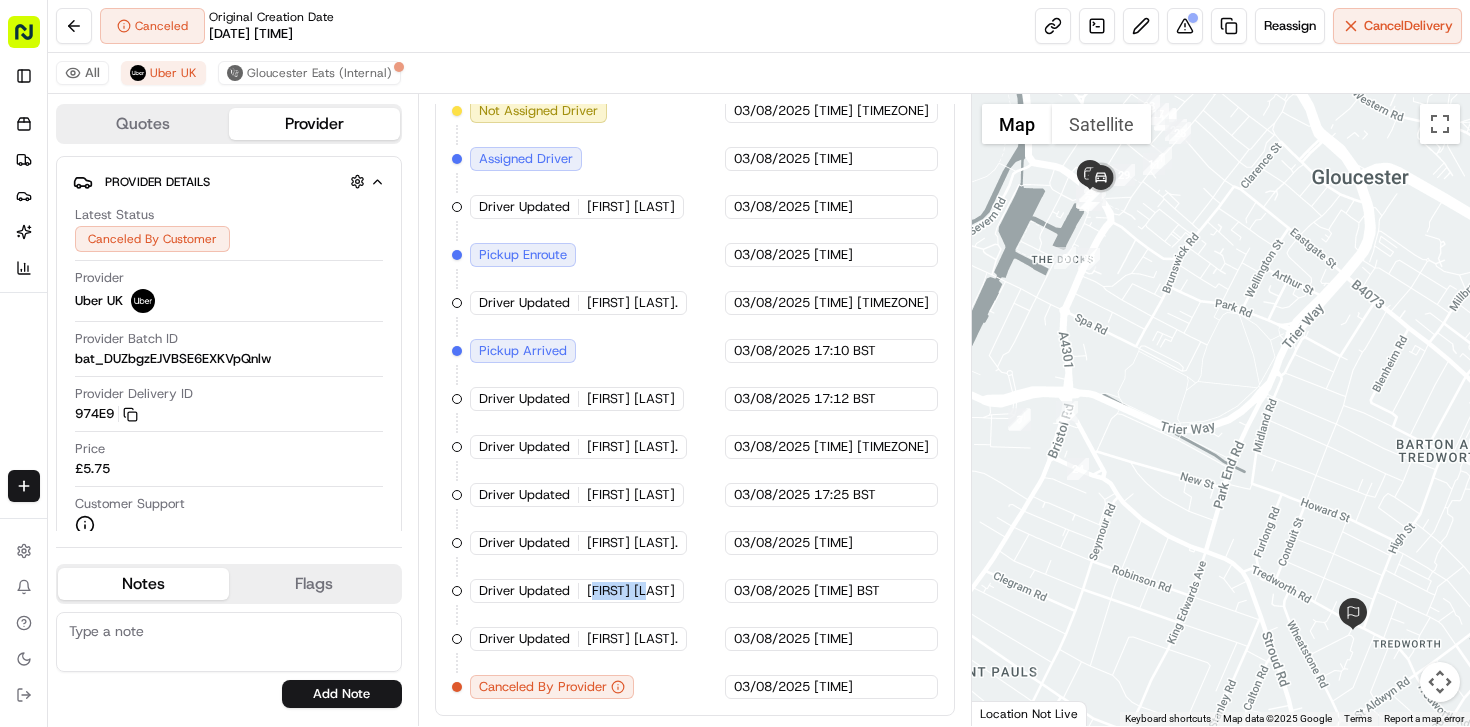 drag, startPoint x: 593, startPoint y: 597, endPoint x: 676, endPoint y: 597, distance: 83 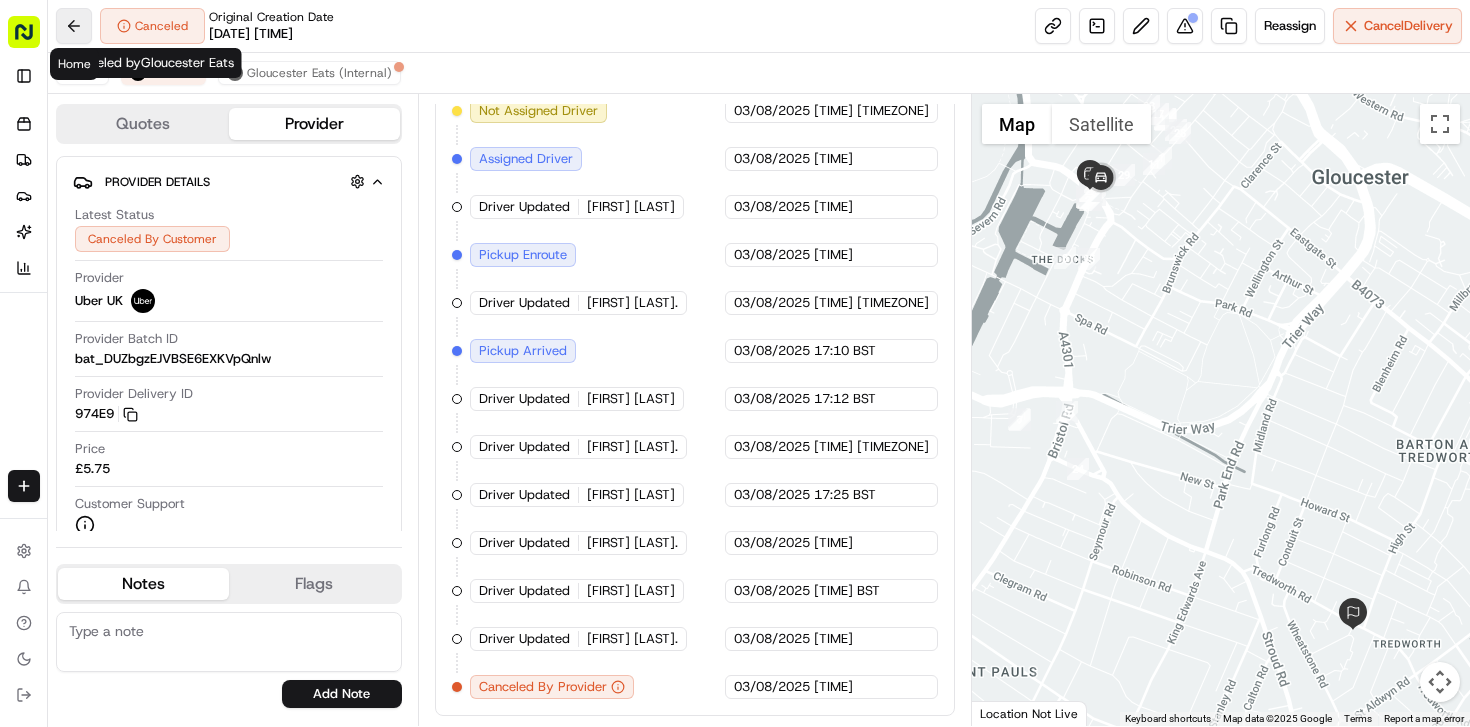click at bounding box center (74, 26) 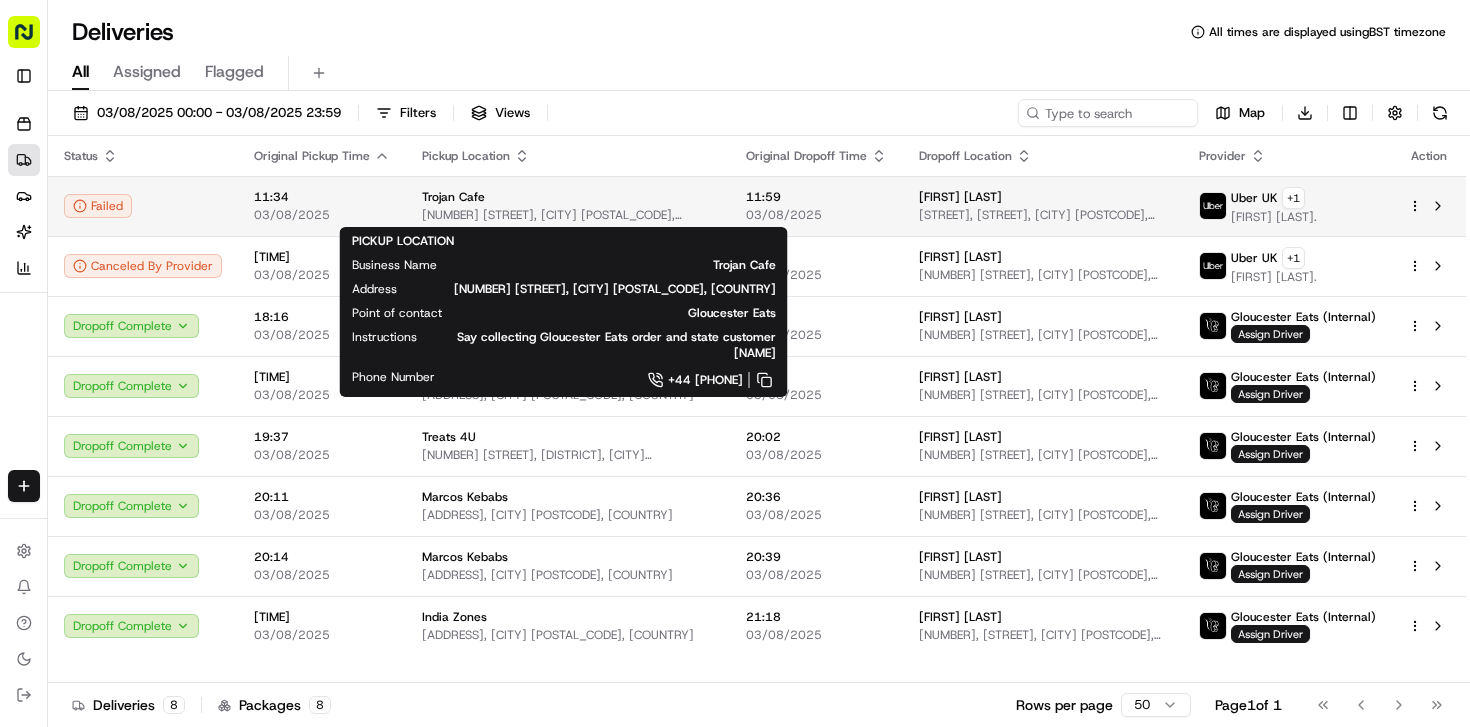 click on "[NUMBER] [STREET], [CITY] [POSTAL_CODE], [COUNTRY]" at bounding box center [568, 215] 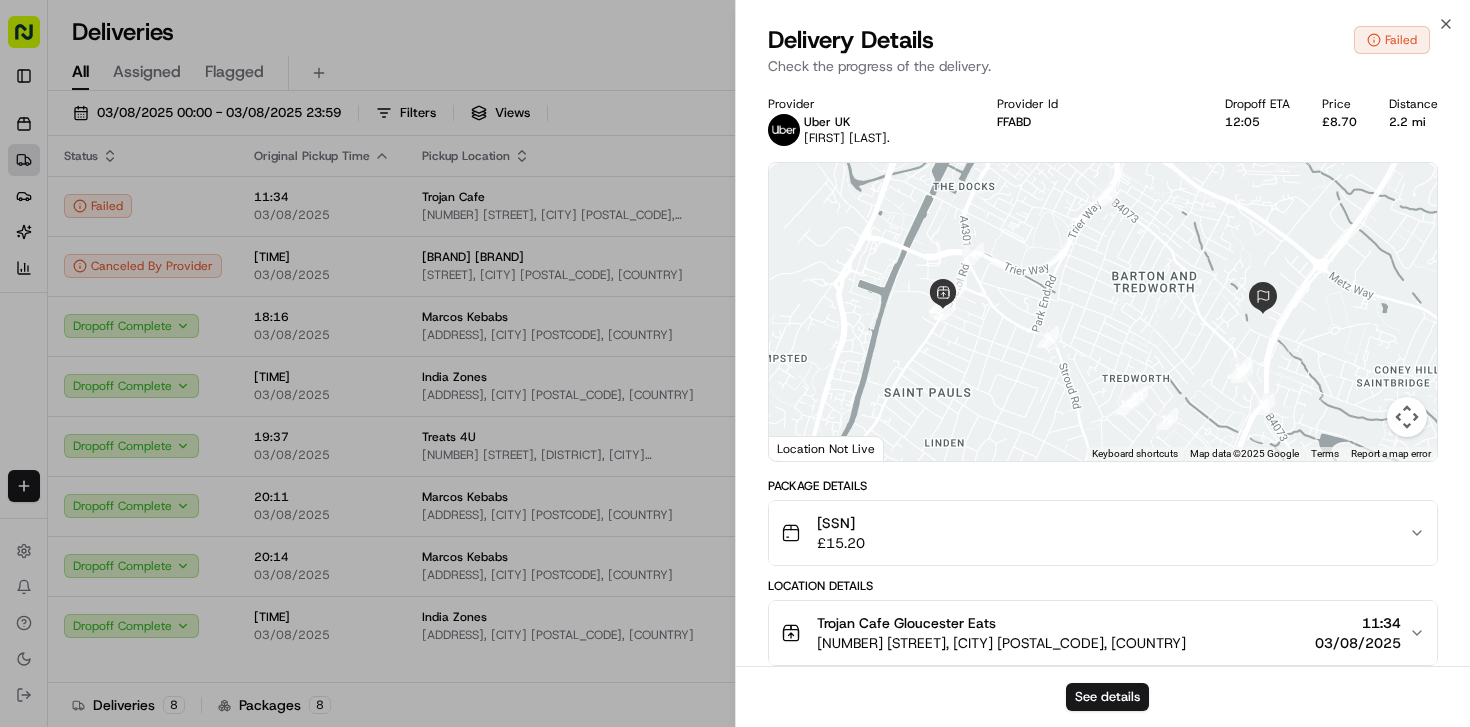 scroll, scrollTop: 281, scrollLeft: 0, axis: vertical 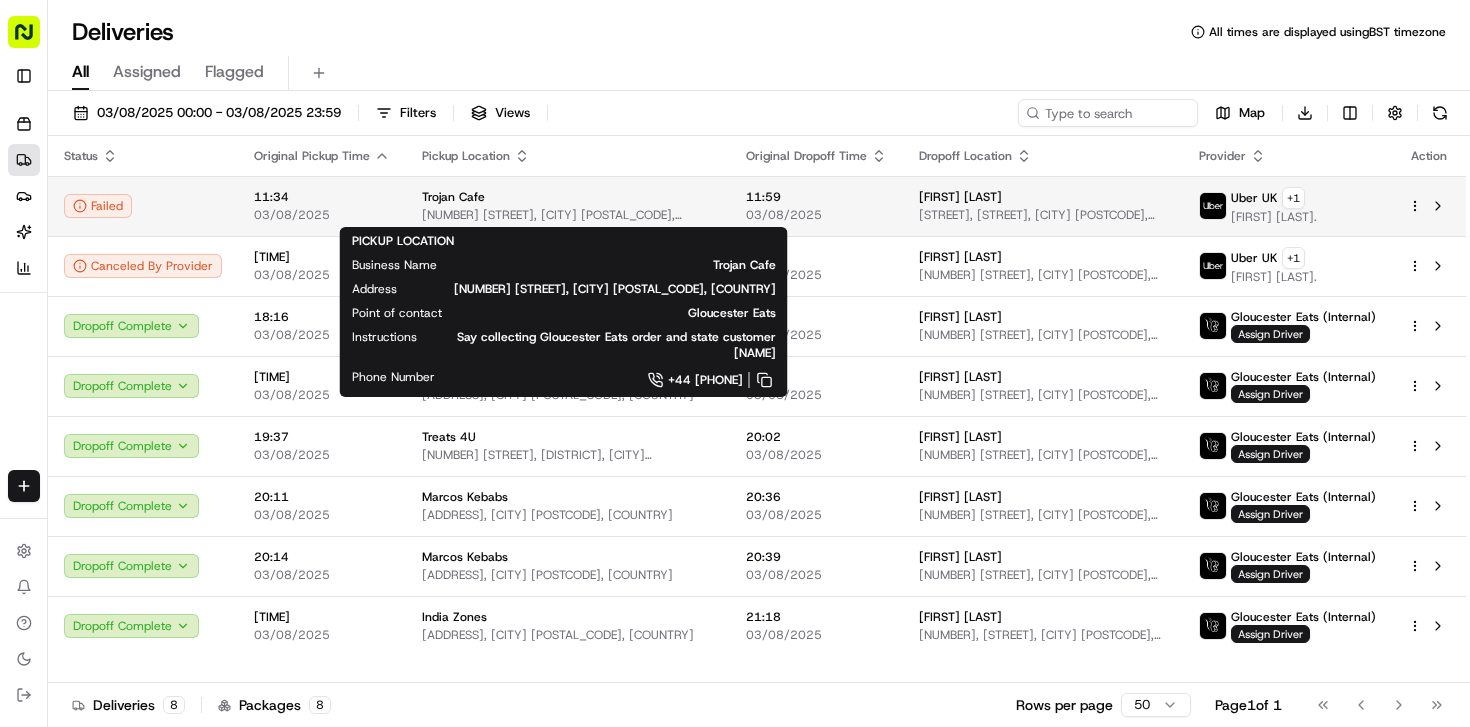 click on "Trojan Cafe [NUMBER] [STREET], [CITY] [POSTCODE], UK" at bounding box center [568, 206] 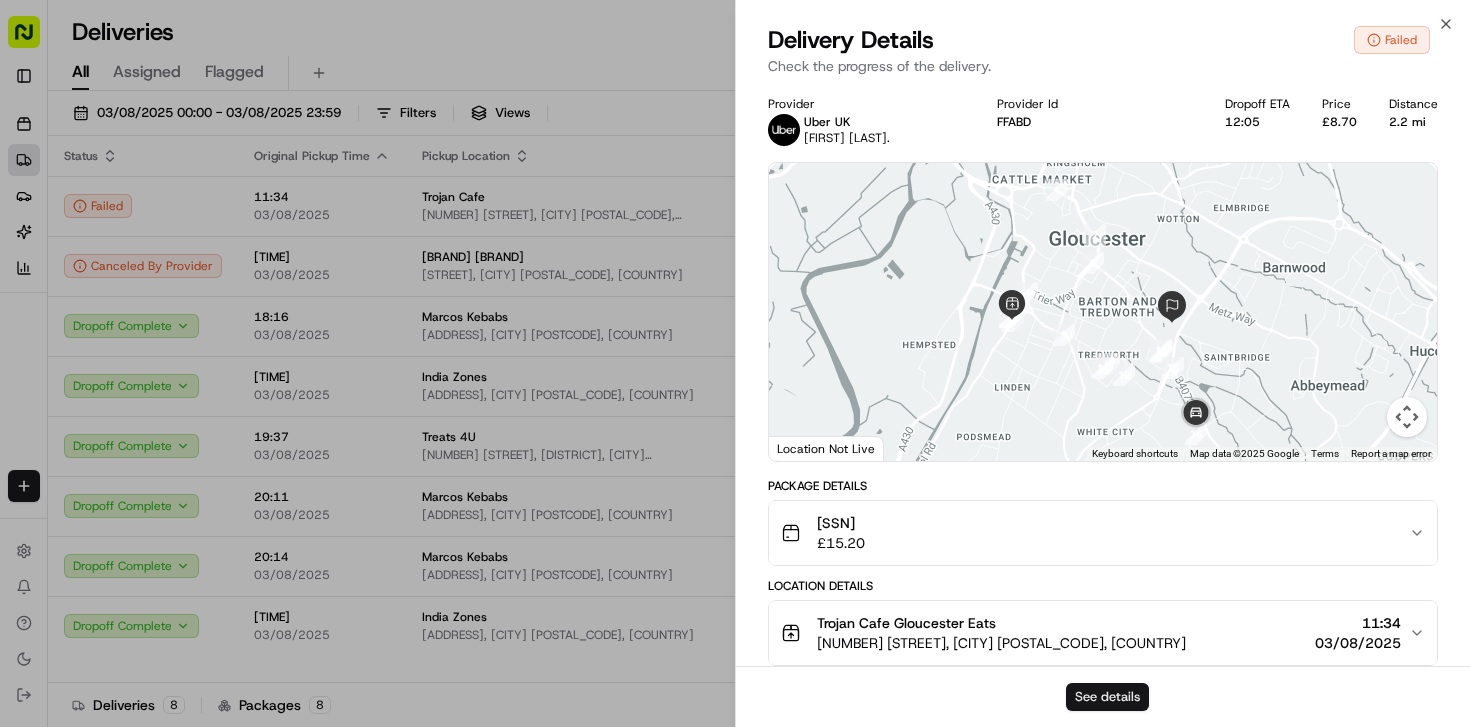 click on "See details" at bounding box center [1107, 697] 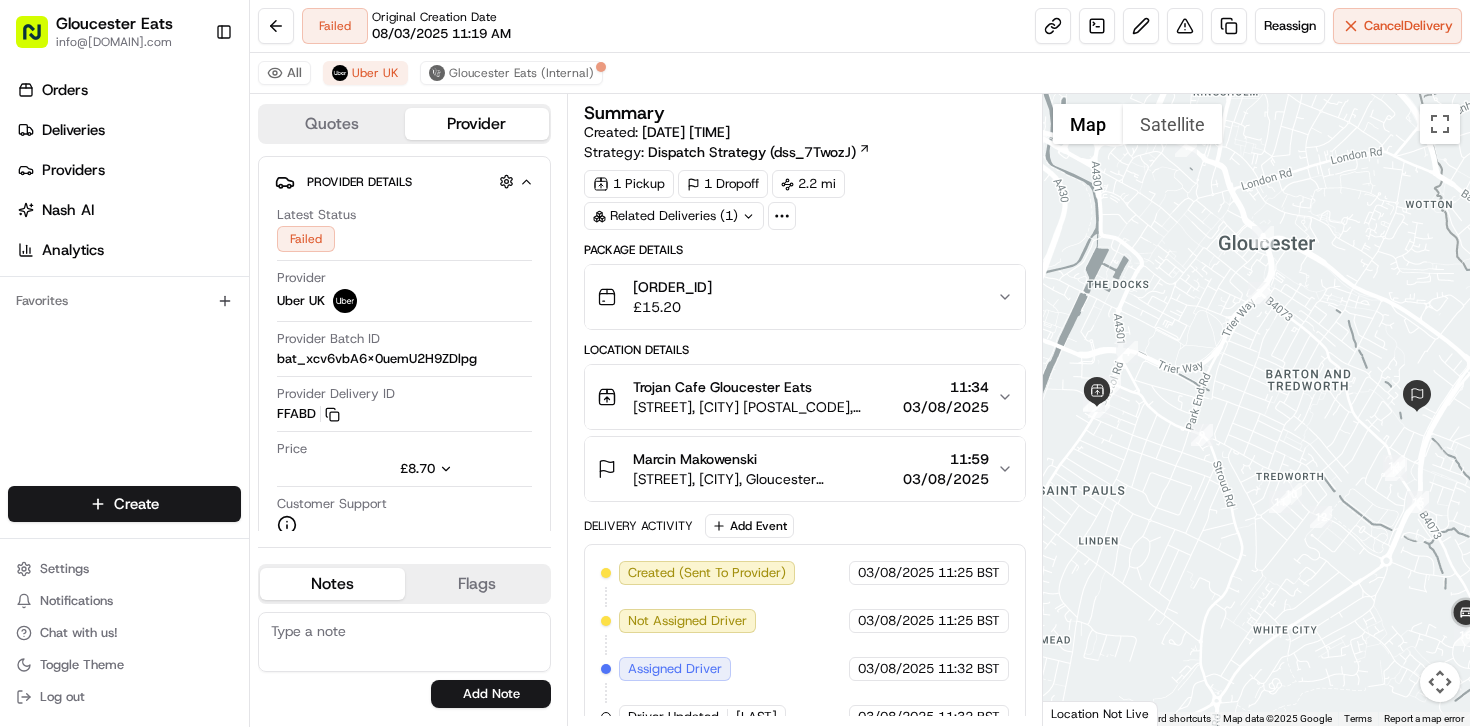scroll, scrollTop: 0, scrollLeft: 0, axis: both 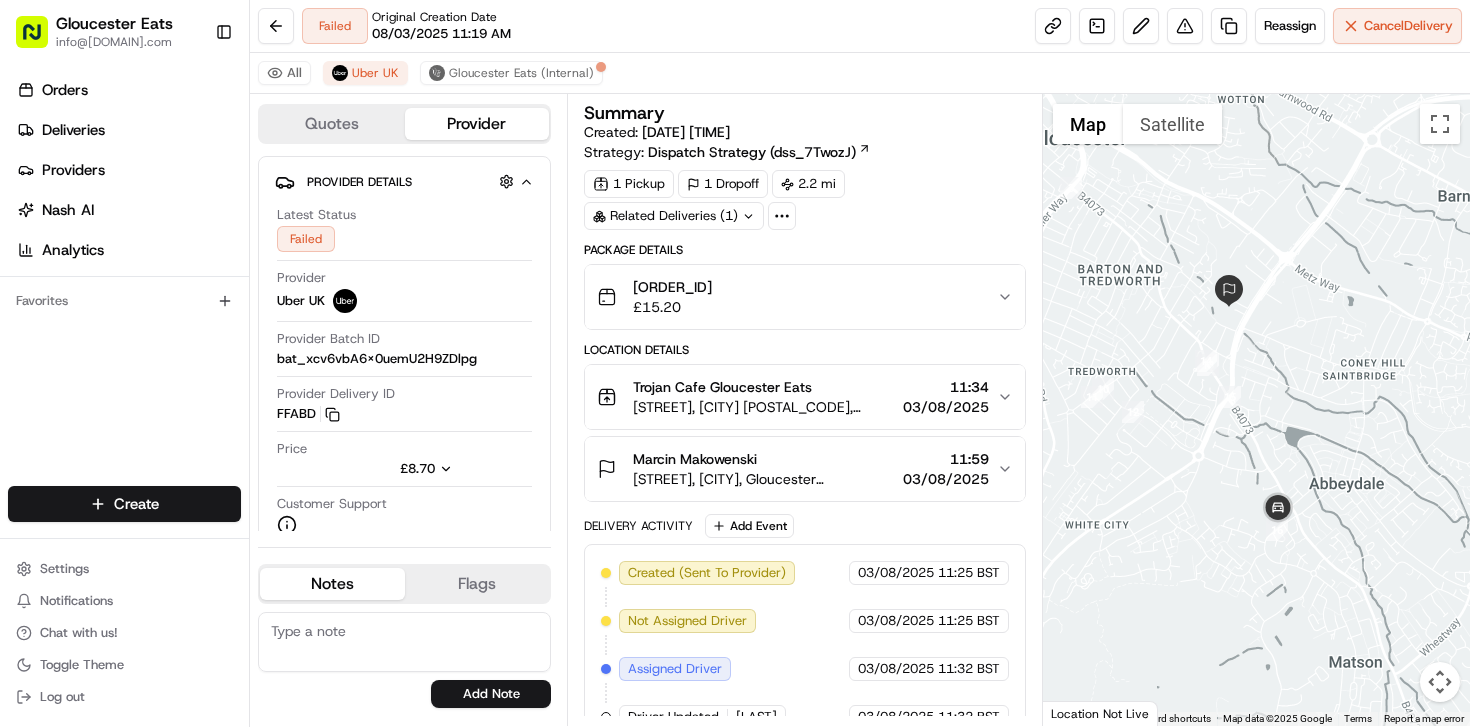 drag, startPoint x: 1226, startPoint y: 612, endPoint x: 1034, endPoint y: 503, distance: 220.7827 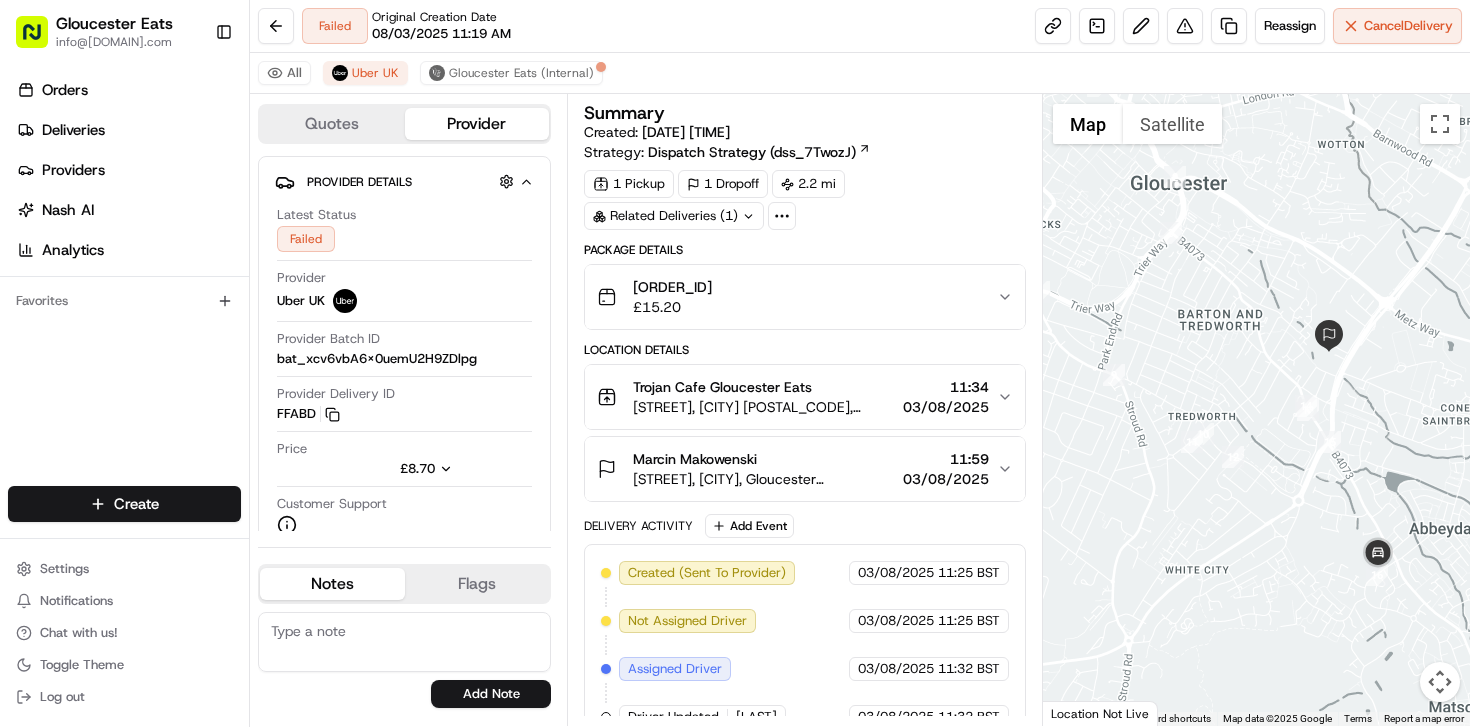 drag, startPoint x: 1131, startPoint y: 439, endPoint x: 1235, endPoint y: 488, distance: 114.96521 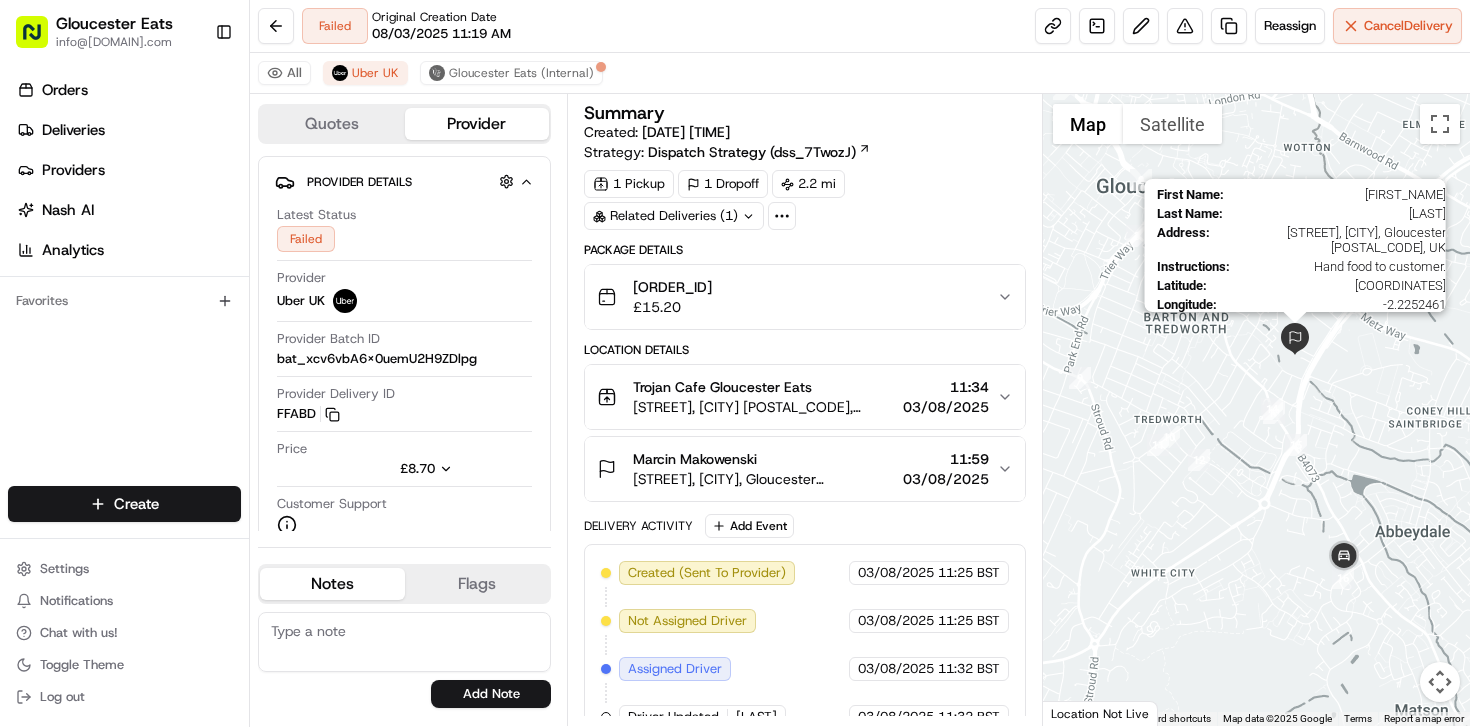drag, startPoint x: 1330, startPoint y: 337, endPoint x: 1293, endPoint y: 340, distance: 37.12142 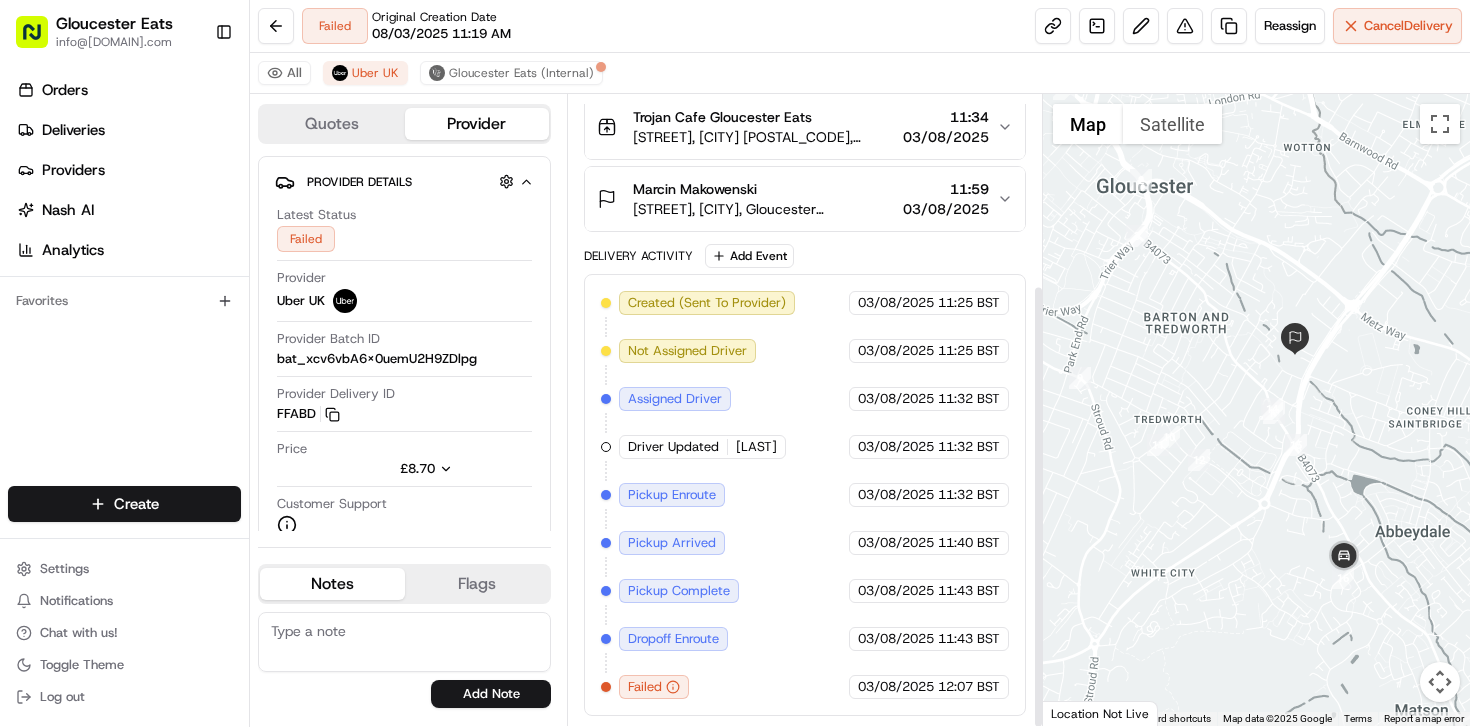 scroll, scrollTop: 270, scrollLeft: 0, axis: vertical 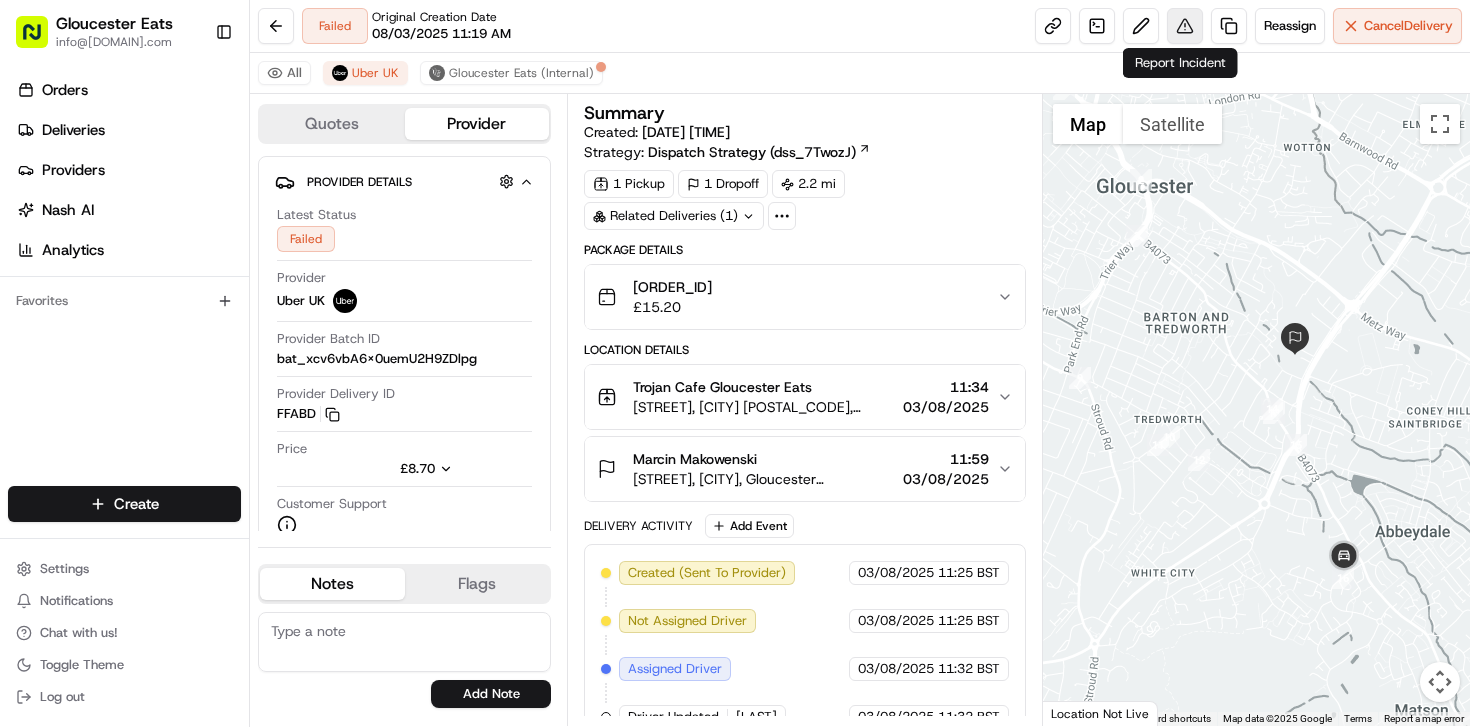 click at bounding box center [1185, 26] 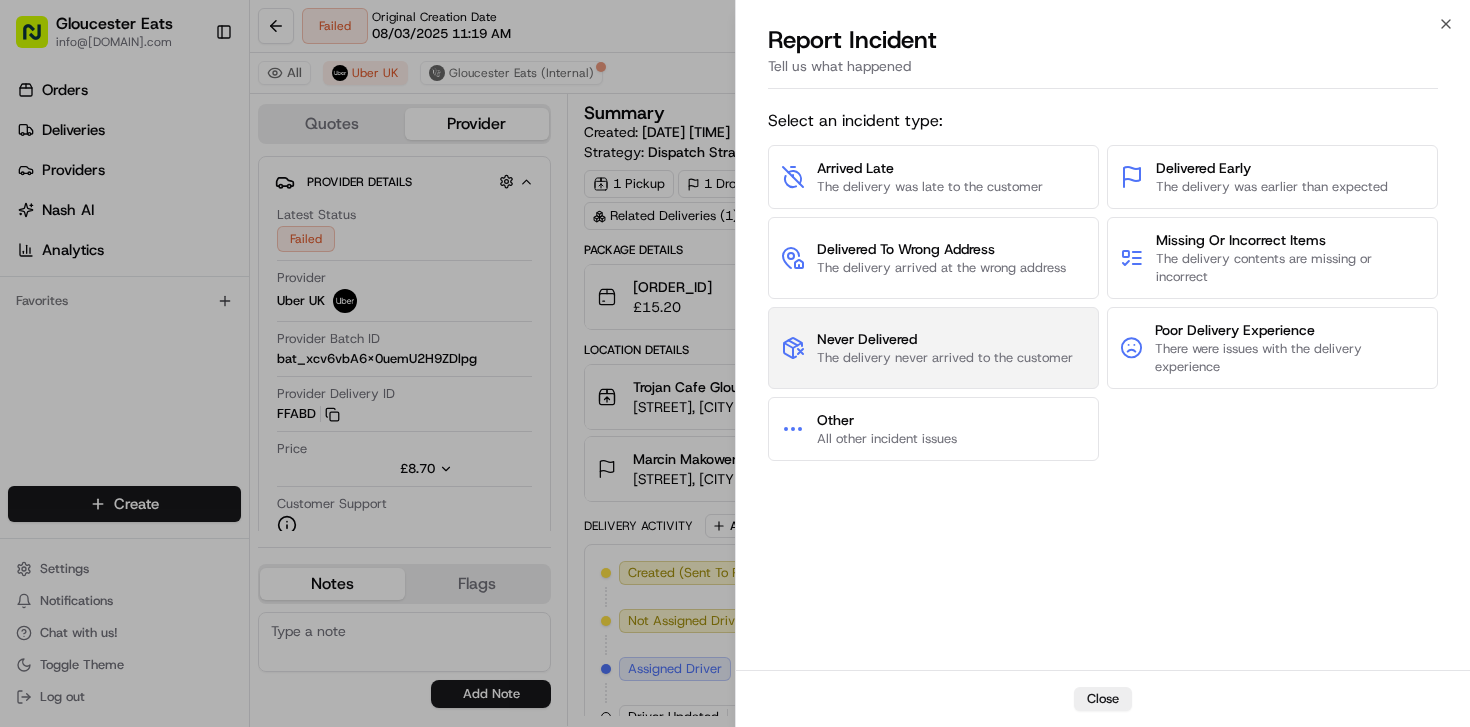 click on "Never Delivered" at bounding box center (945, 339) 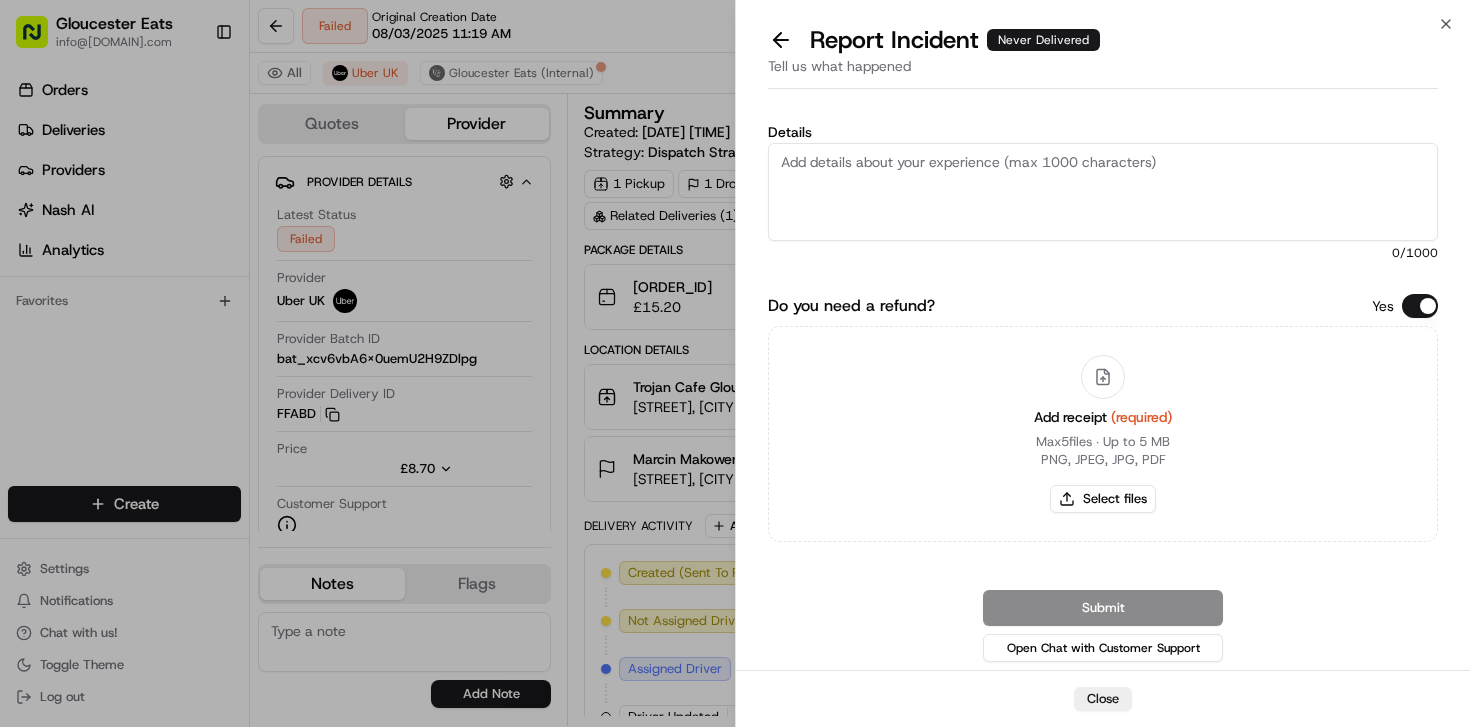 click on "Details" at bounding box center [1103, 192] 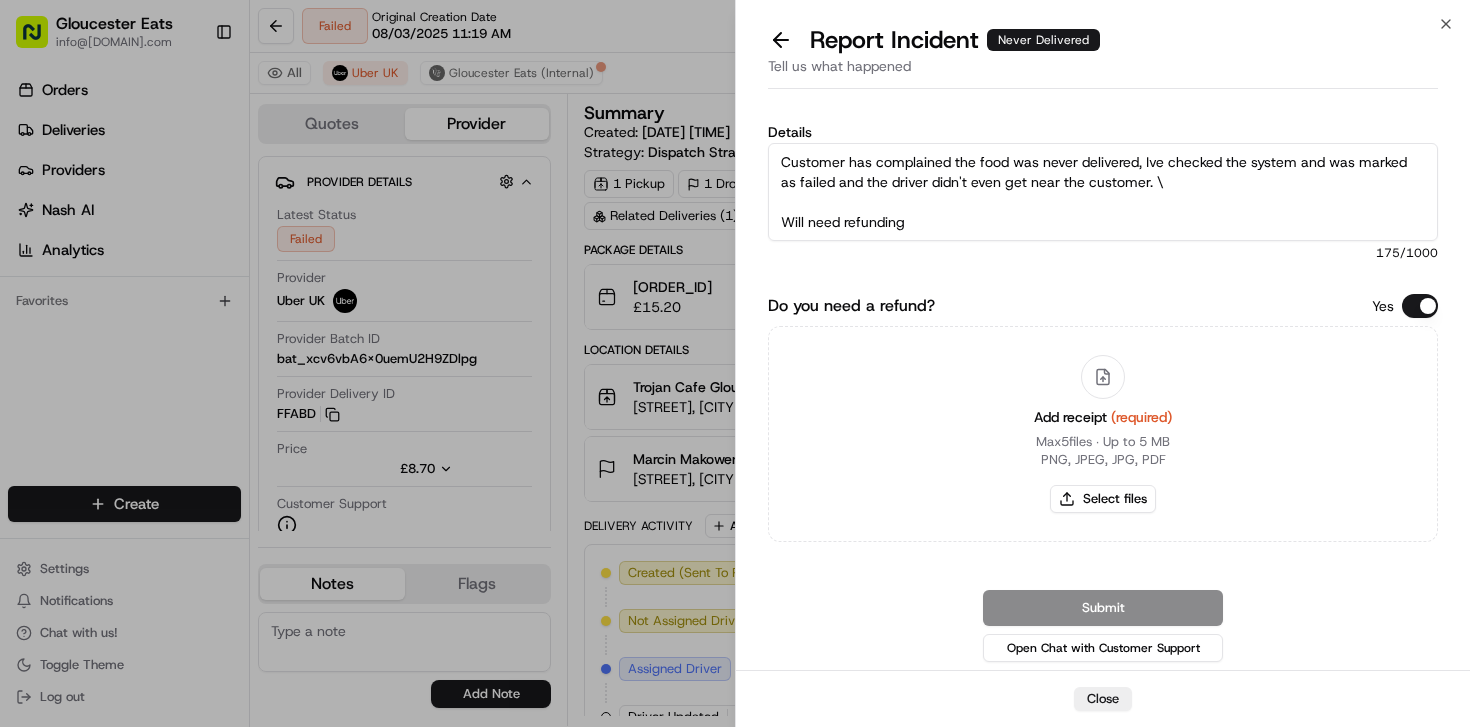 scroll, scrollTop: 11, scrollLeft: 0, axis: vertical 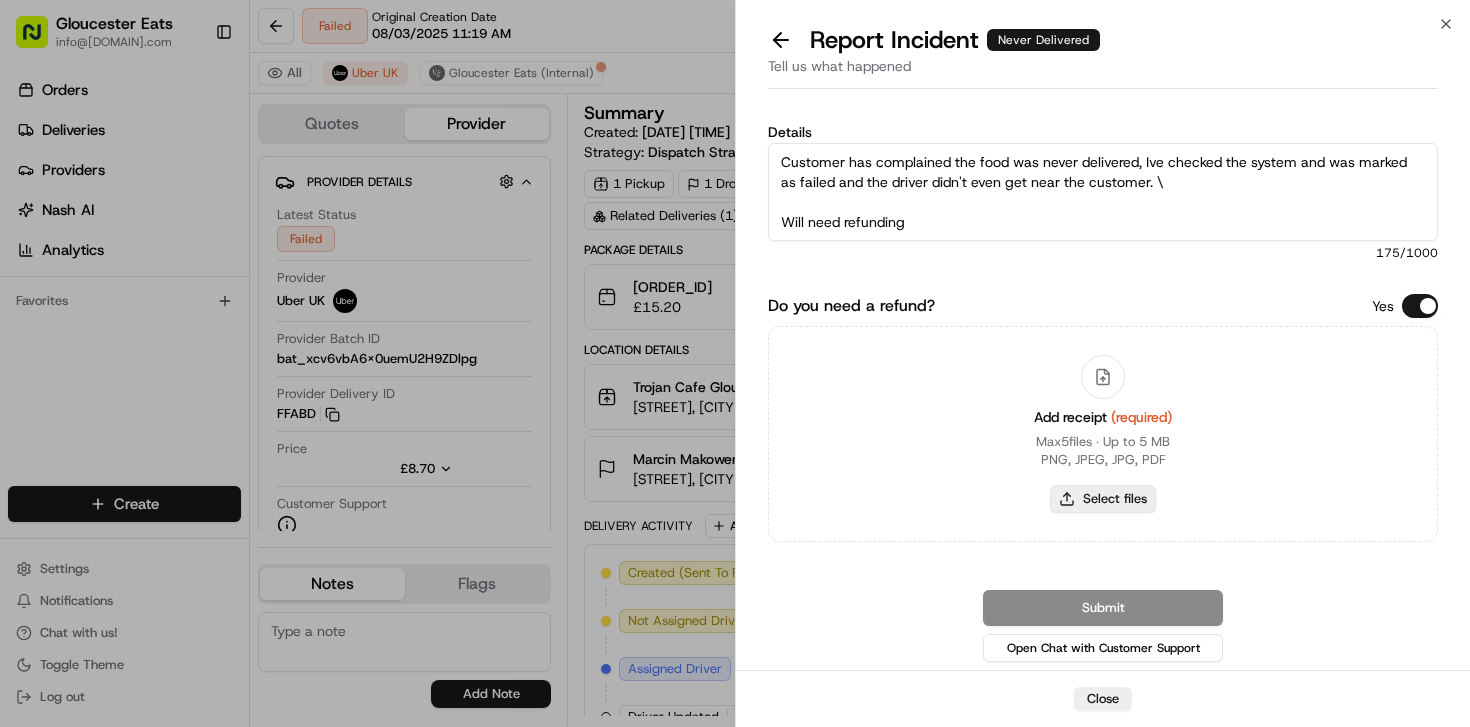 type on "Customer has complained the food was never delivered, Ive checked the system and was marked as failed and the driver didn't even get near the customer. \
Will need refunding" 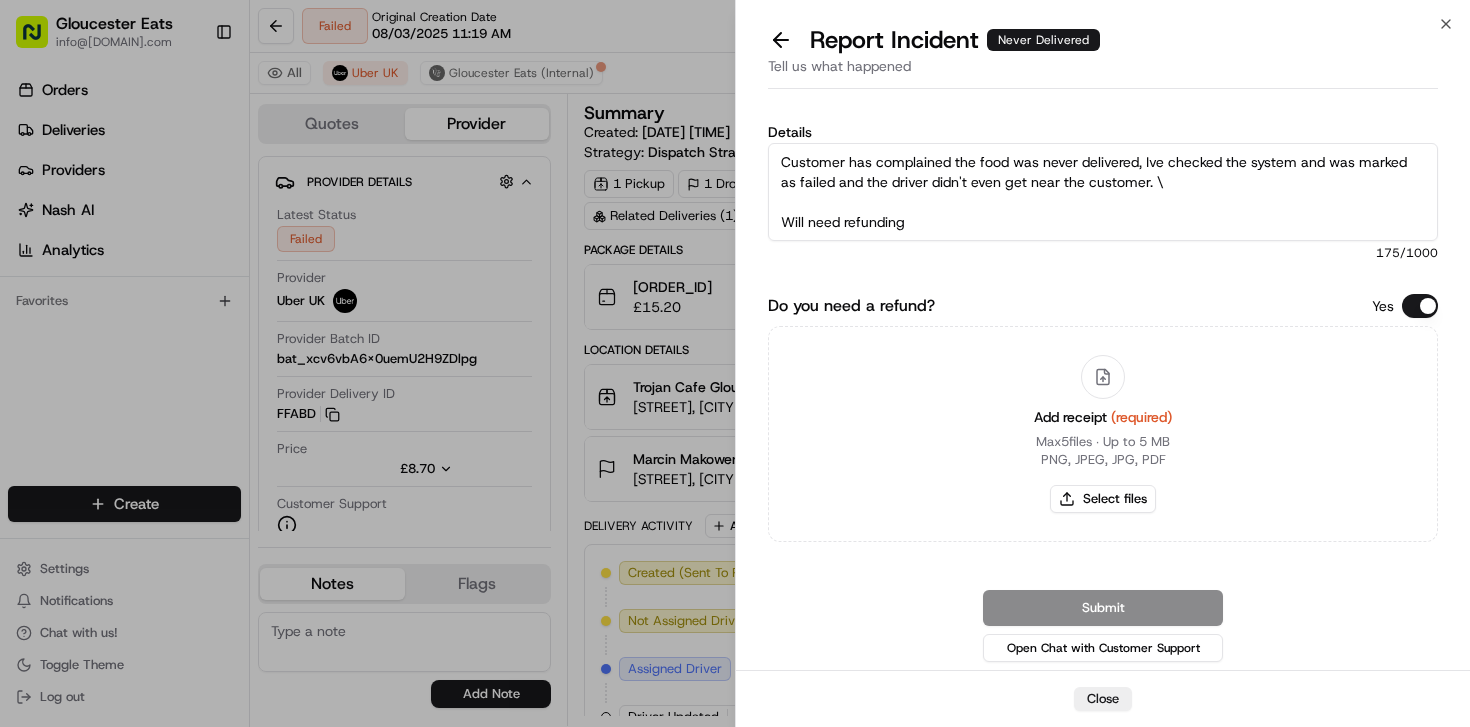 type on "C:\fakepath\Screenshot 2025-08-03 at 21.43.40.png" 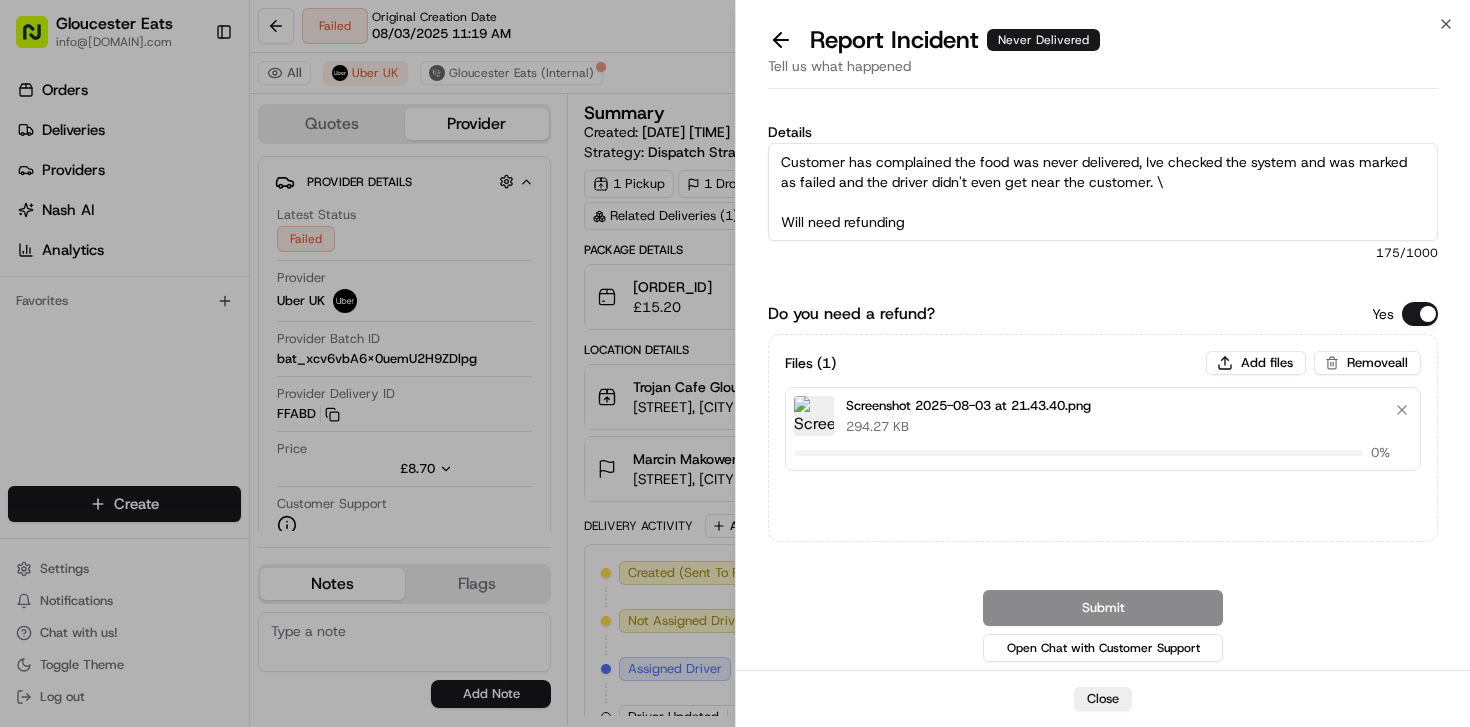 type 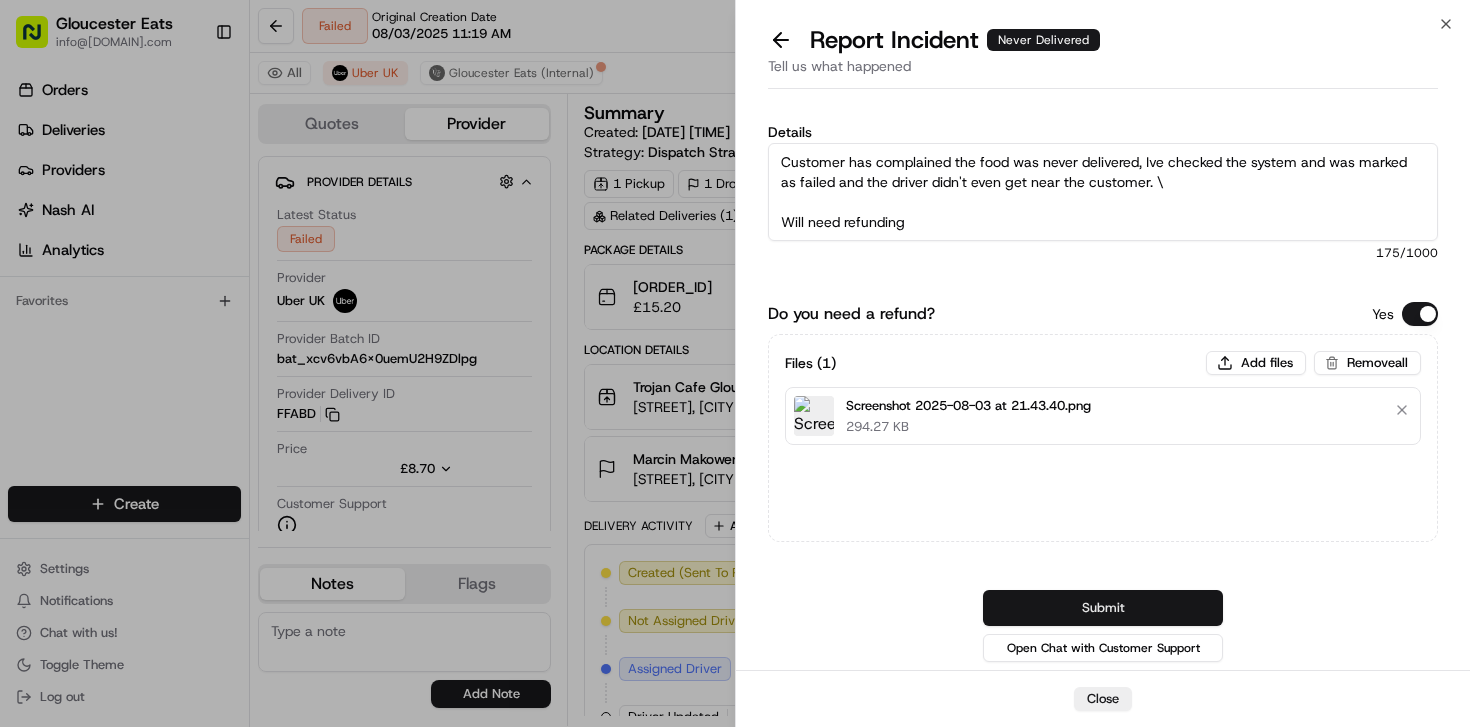 click on "Submit" at bounding box center [1103, 608] 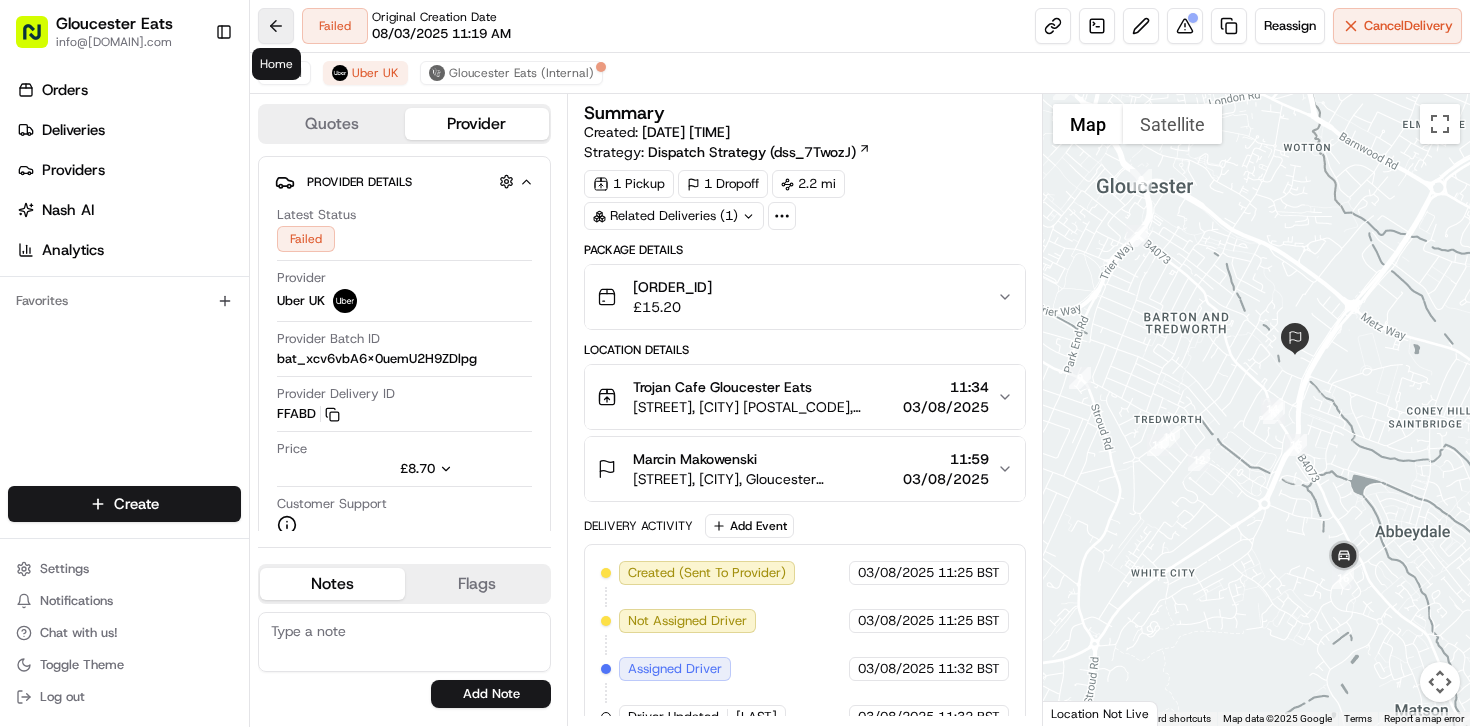 click at bounding box center [276, 26] 